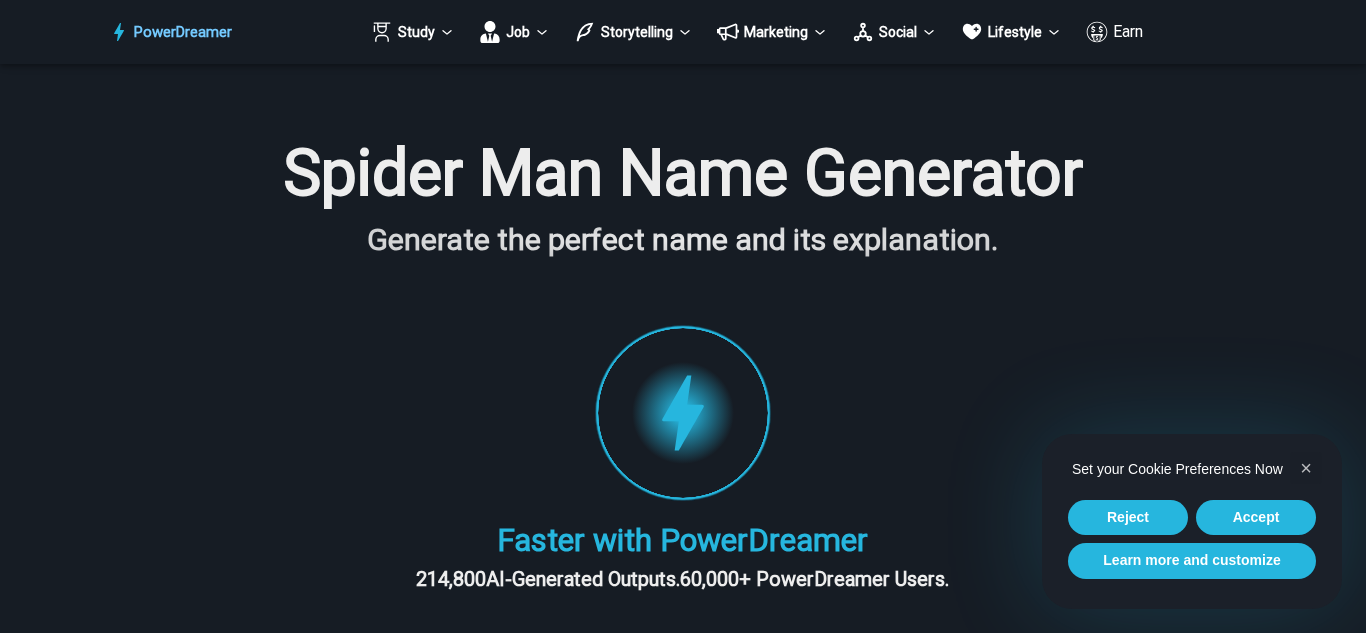 scroll, scrollTop: 0, scrollLeft: 0, axis: both 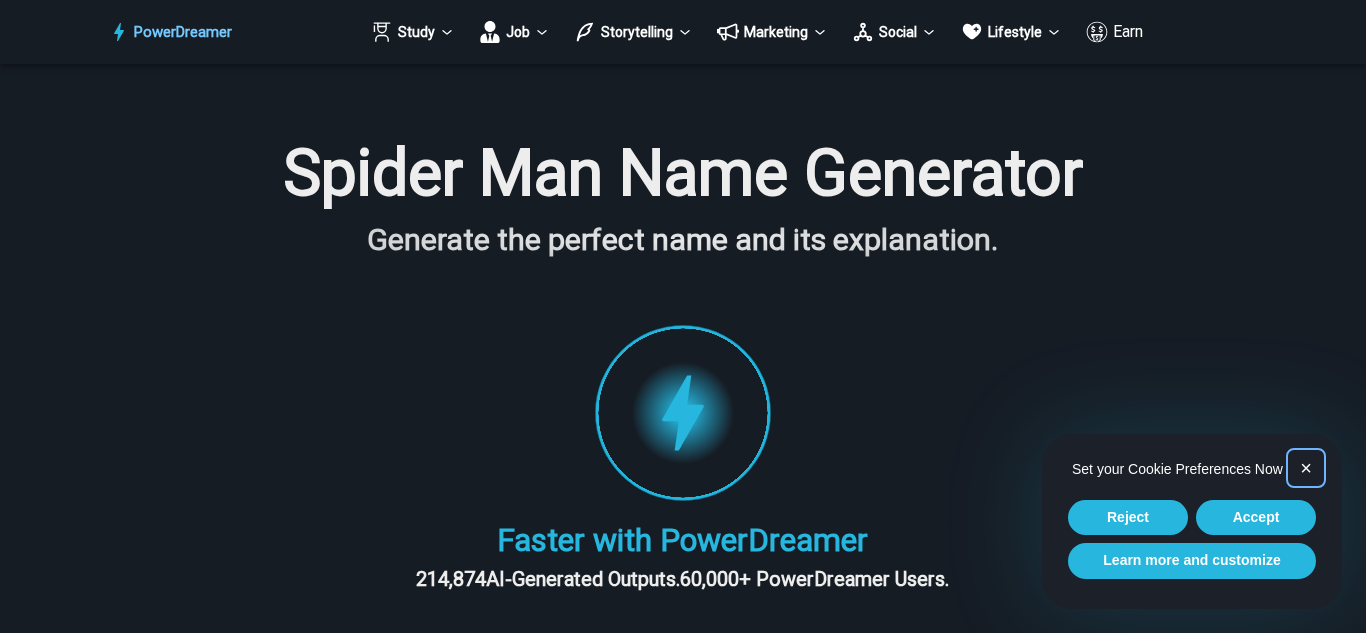 click on "×" at bounding box center (1306, 468) 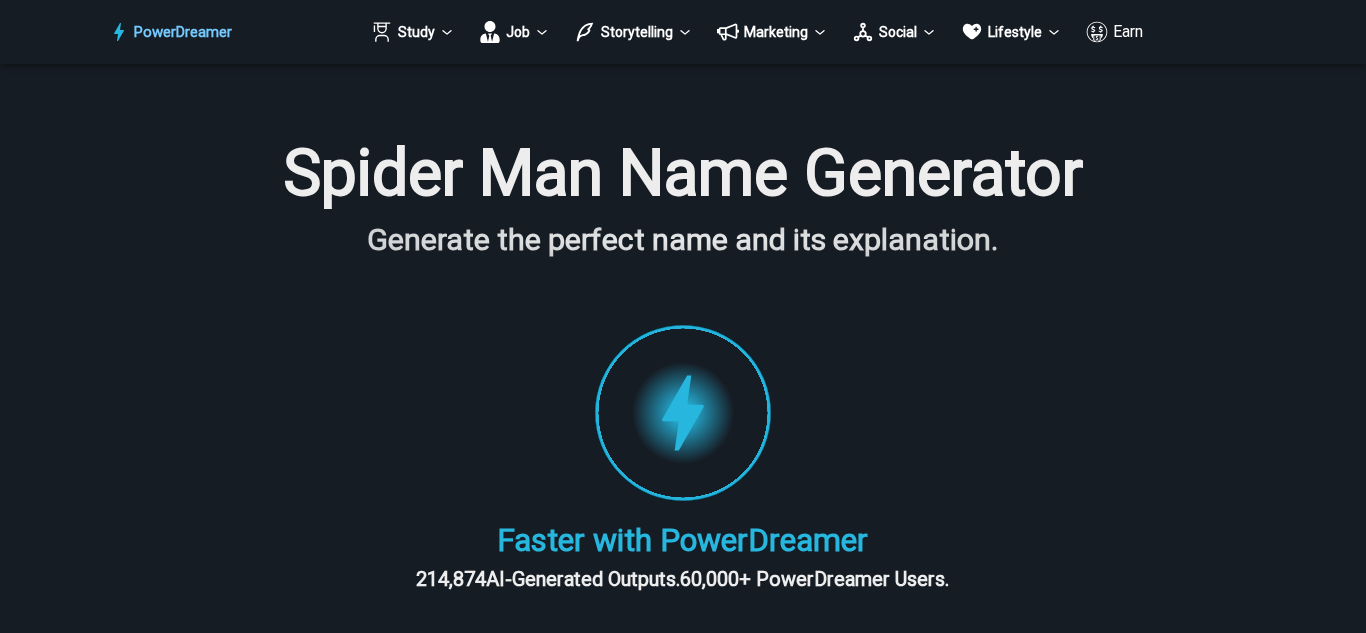 click on "How to write like none ? Use this AI paraphrasing tool. Spider Man Name Generator Generate the perfect name and its explanation. Generate the fanfiction of your dreams Faster with PowerDreamer 214,874 AI-Generated Outputs. 60,000+ PowerDreamer Users." at bounding box center (682, 364) 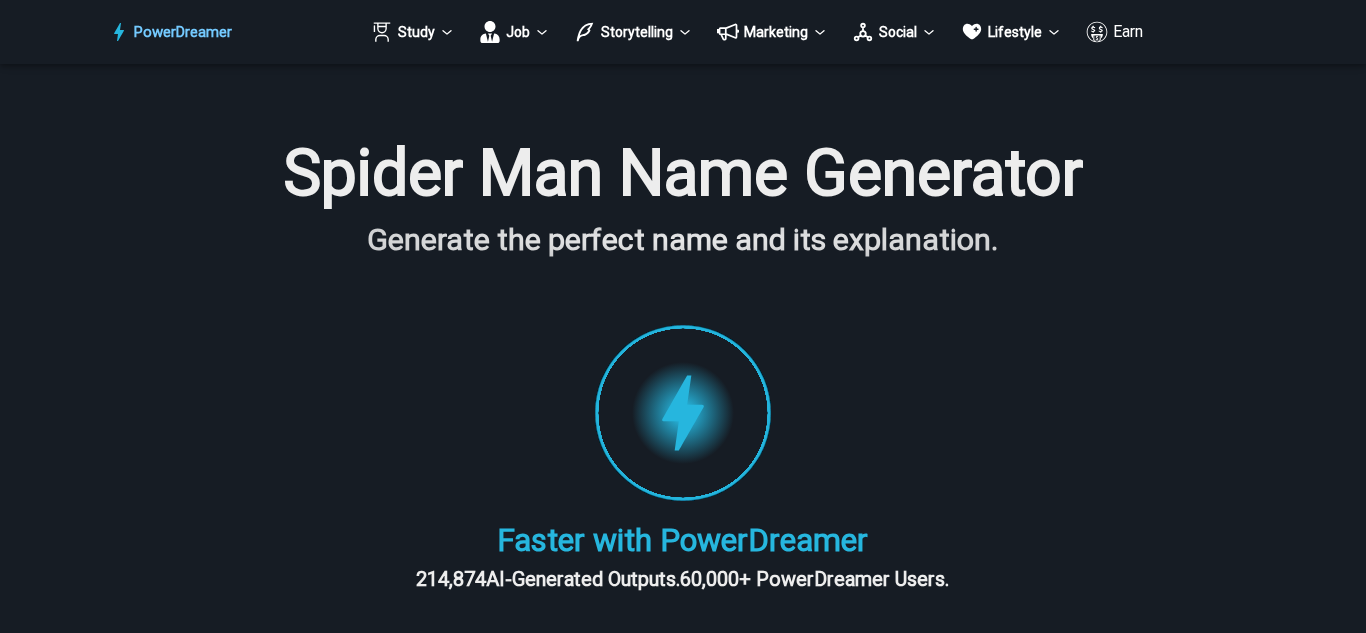 click at bounding box center [683, 413] 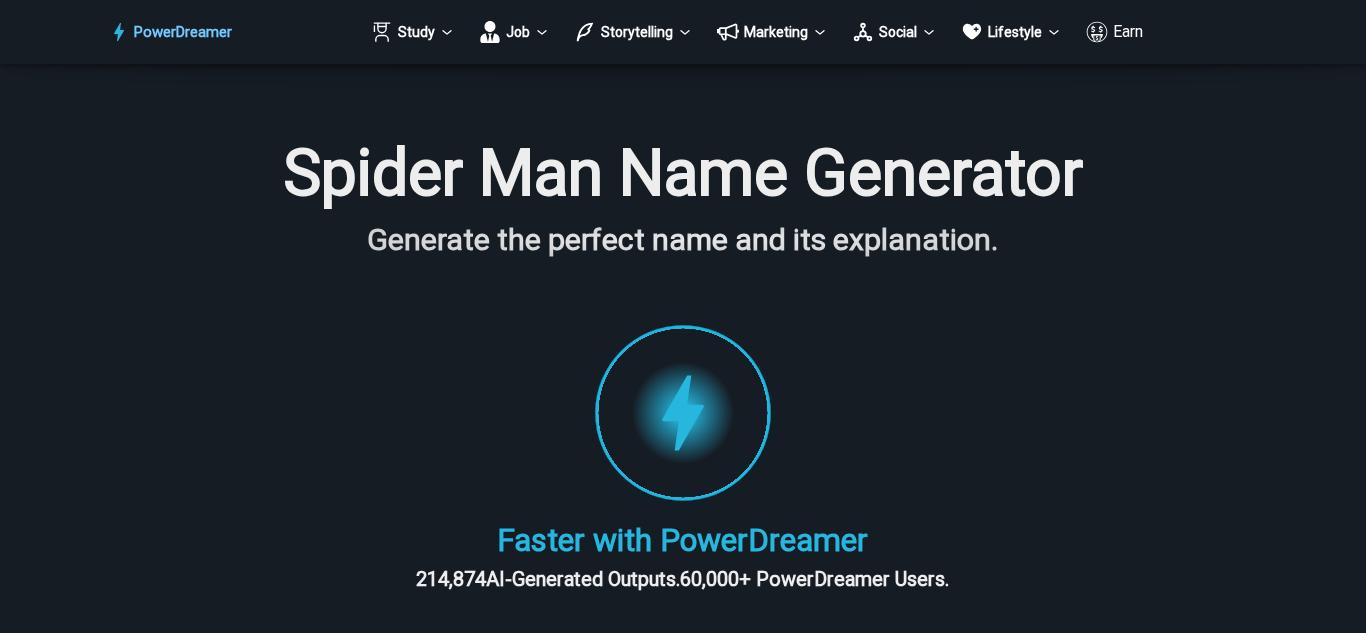 scroll, scrollTop: 553, scrollLeft: 0, axis: vertical 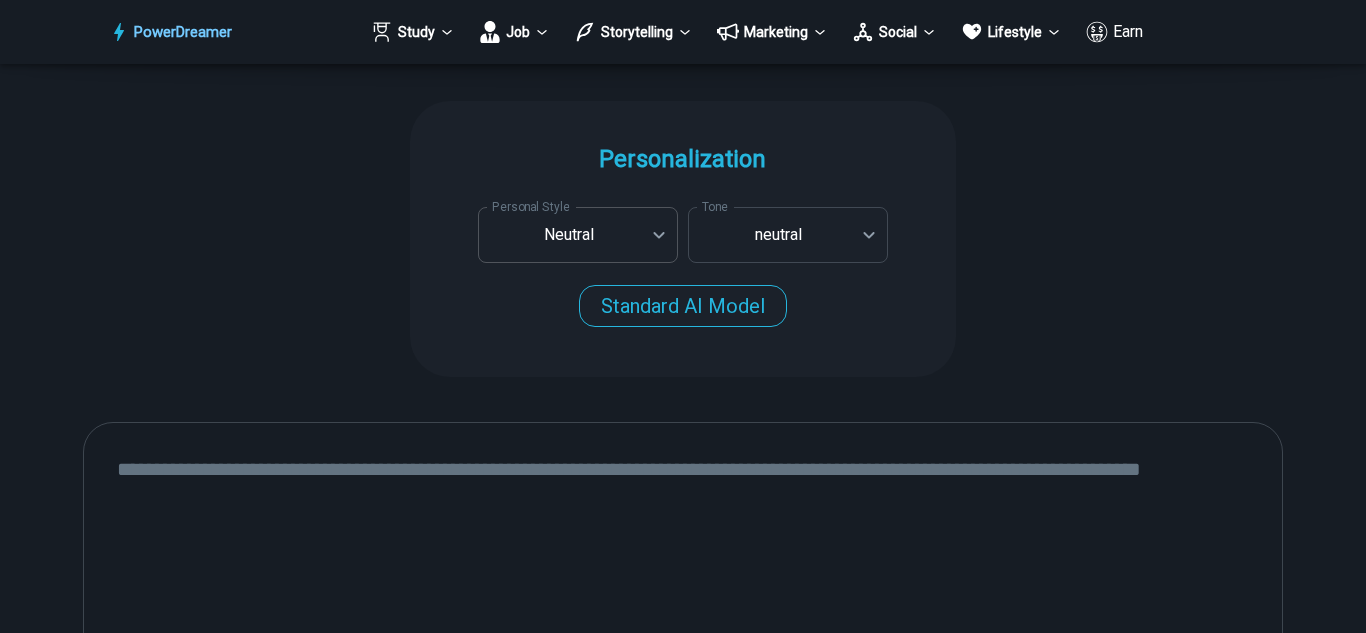 click on "**********" at bounding box center (683, 1358) 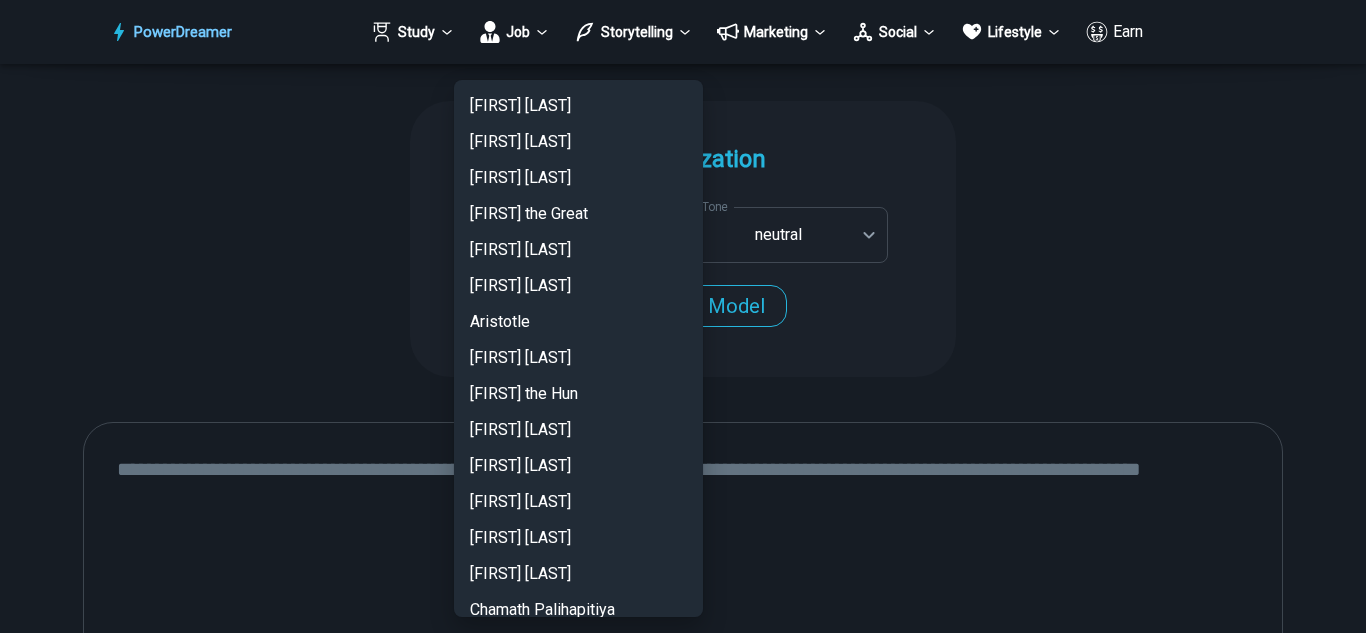 scroll, scrollTop: 2638, scrollLeft: 0, axis: vertical 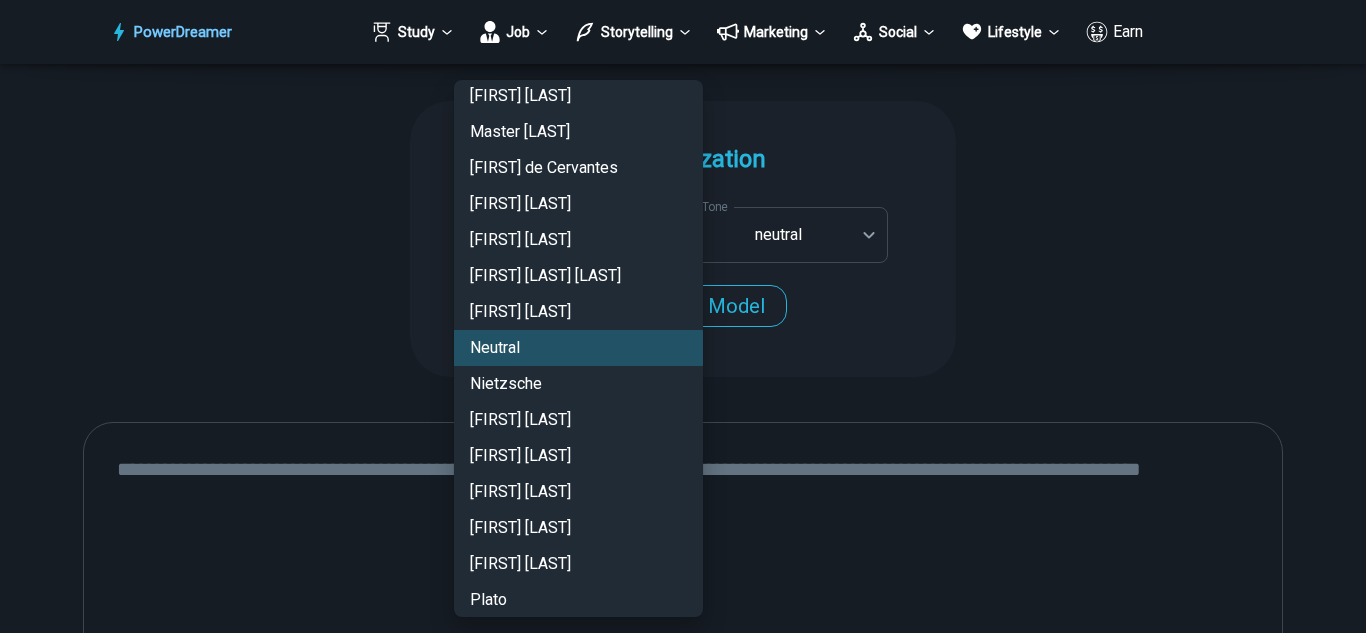 type 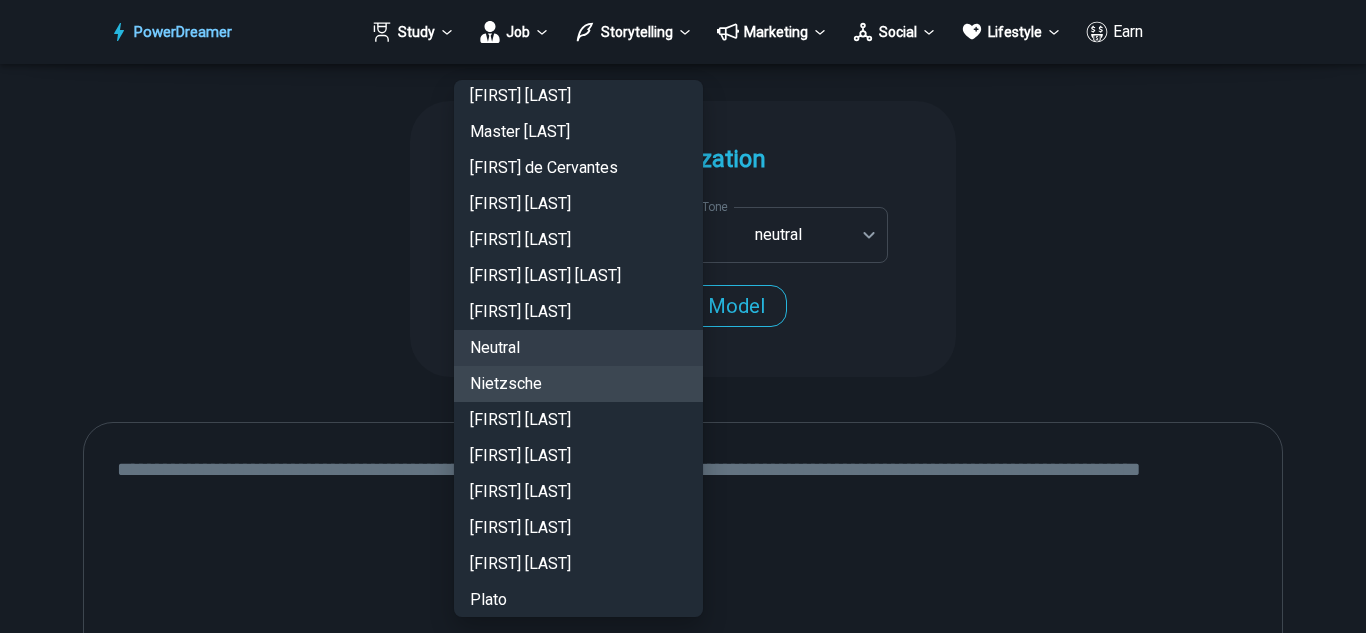 type 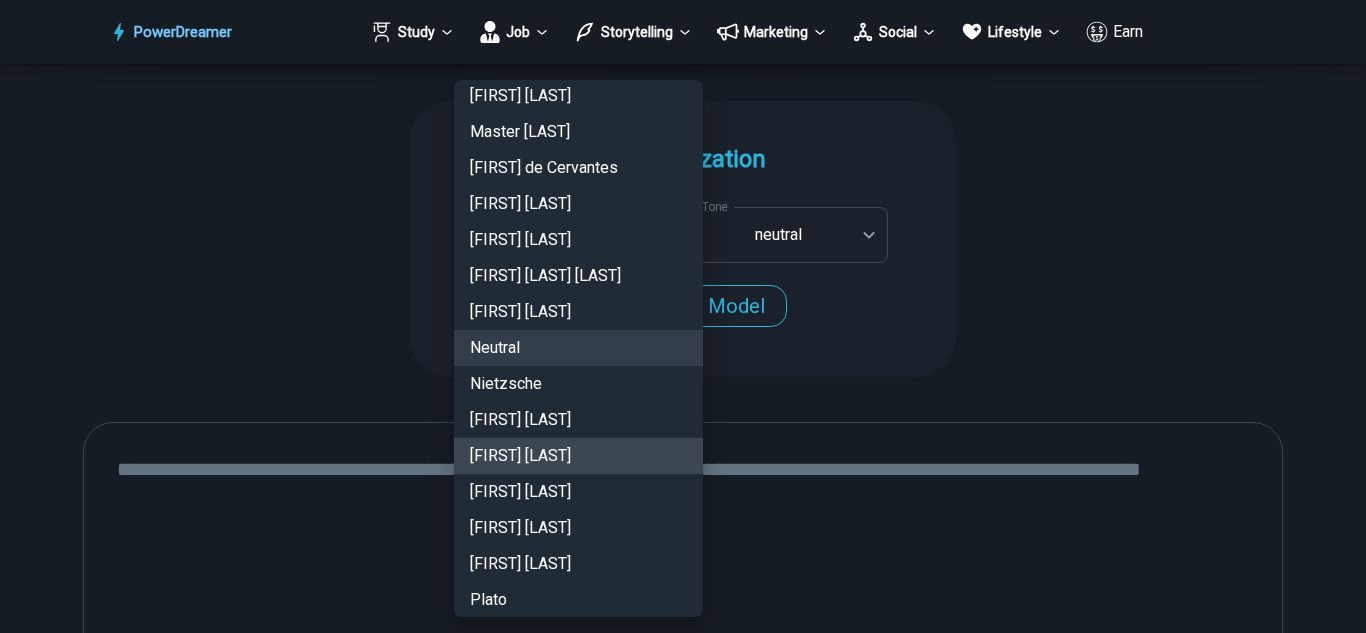 type 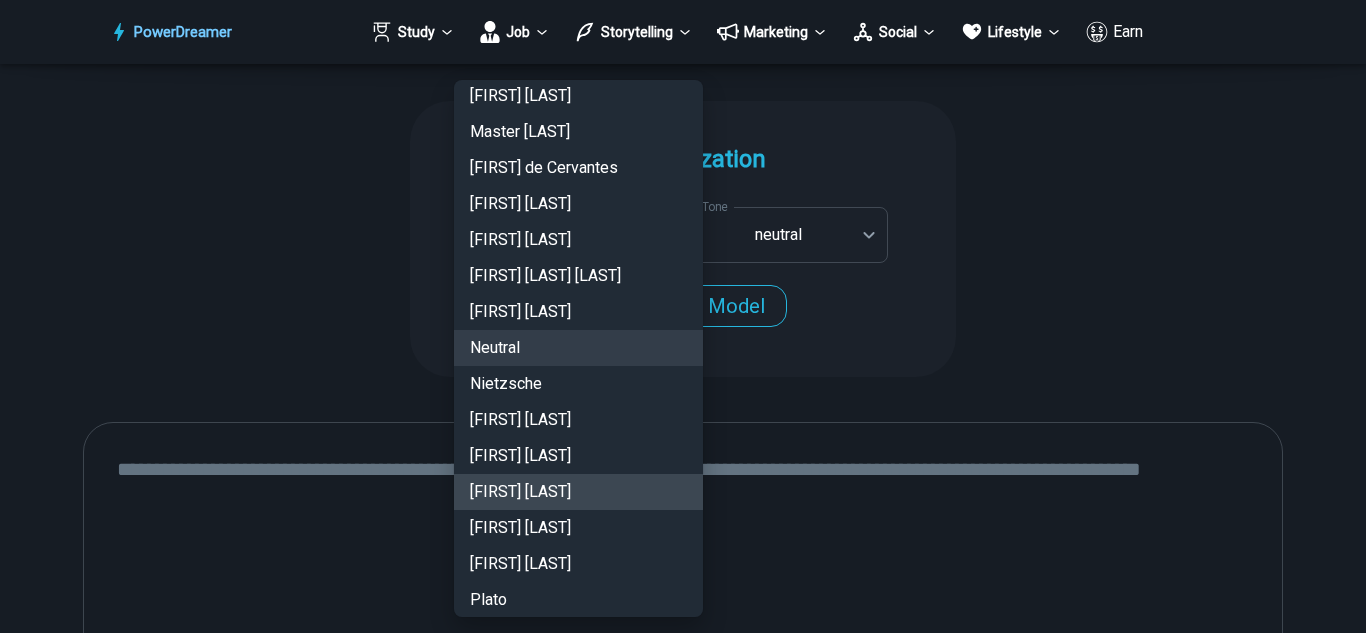 type 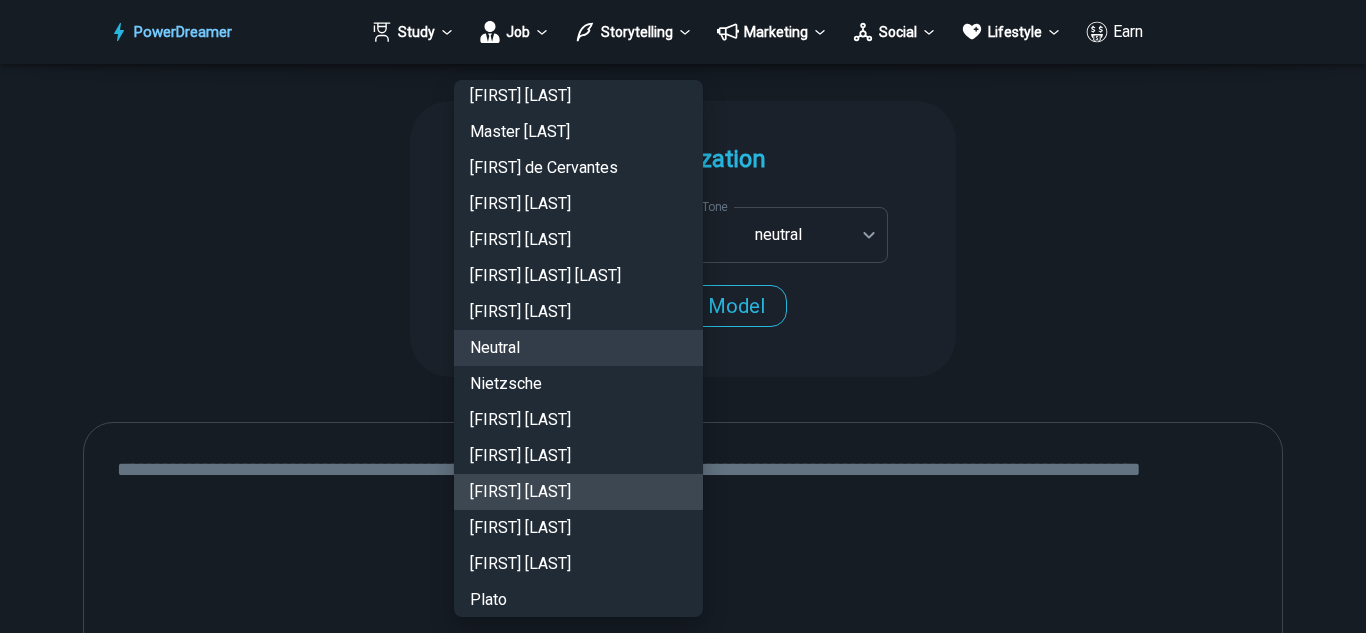 type 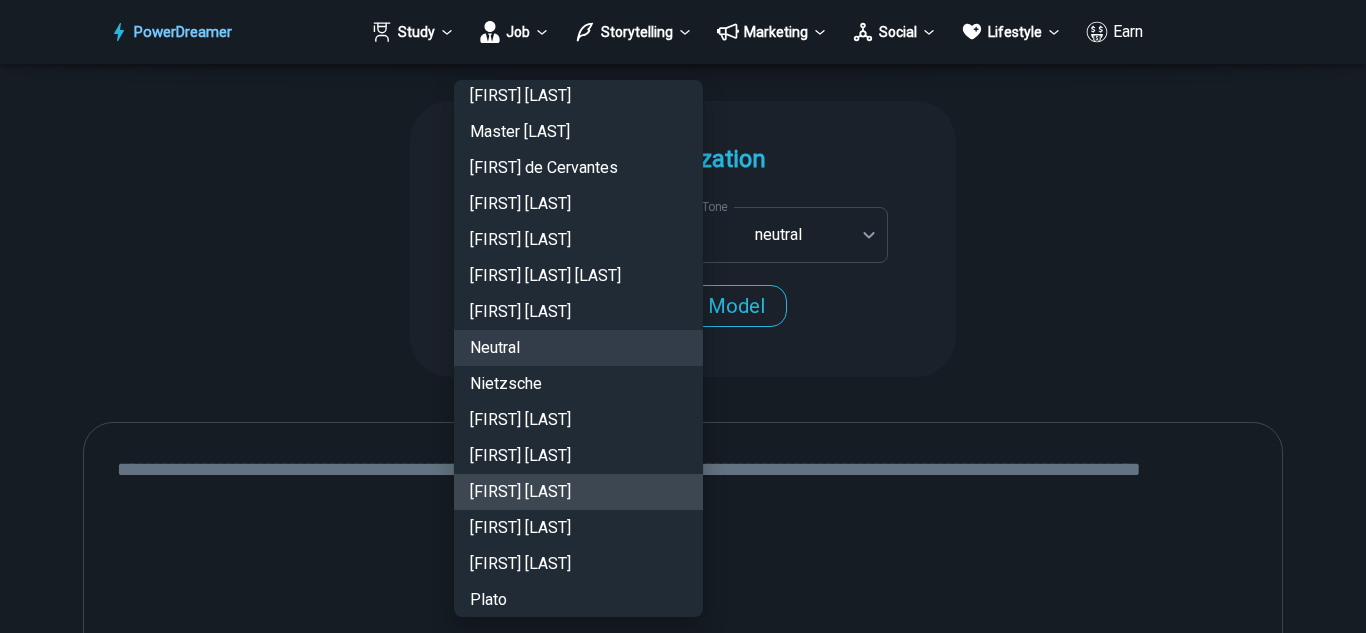 type 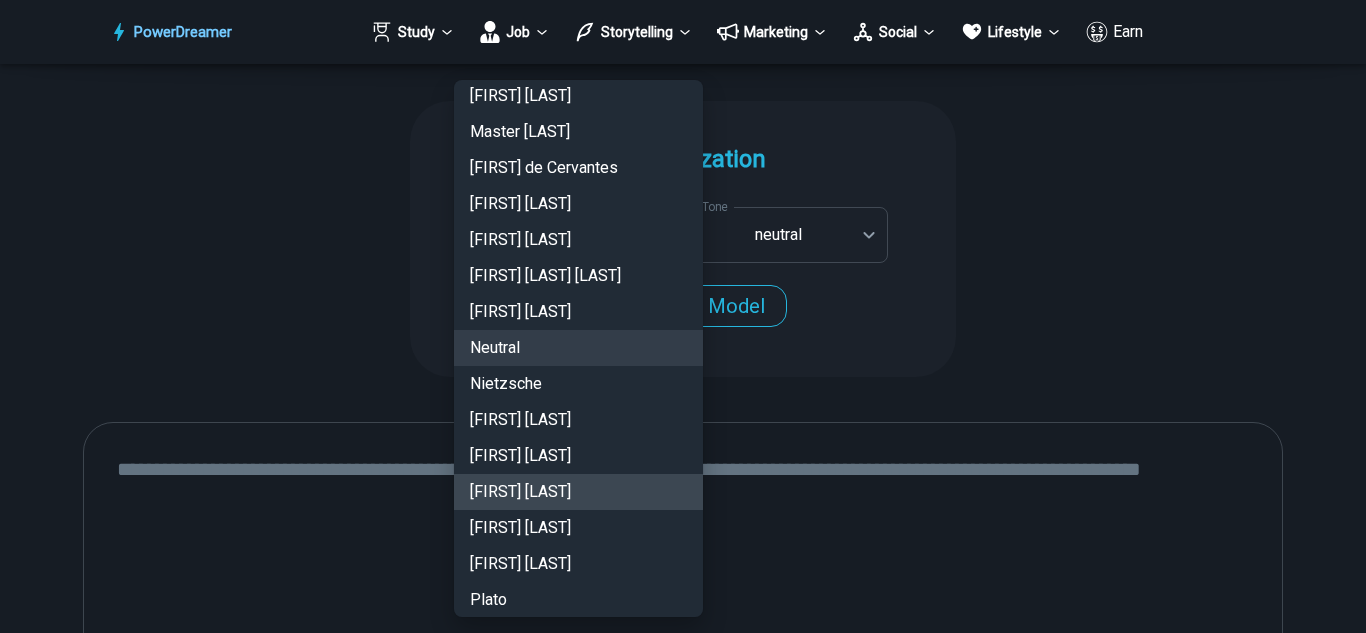 scroll, scrollTop: 2926, scrollLeft: 0, axis: vertical 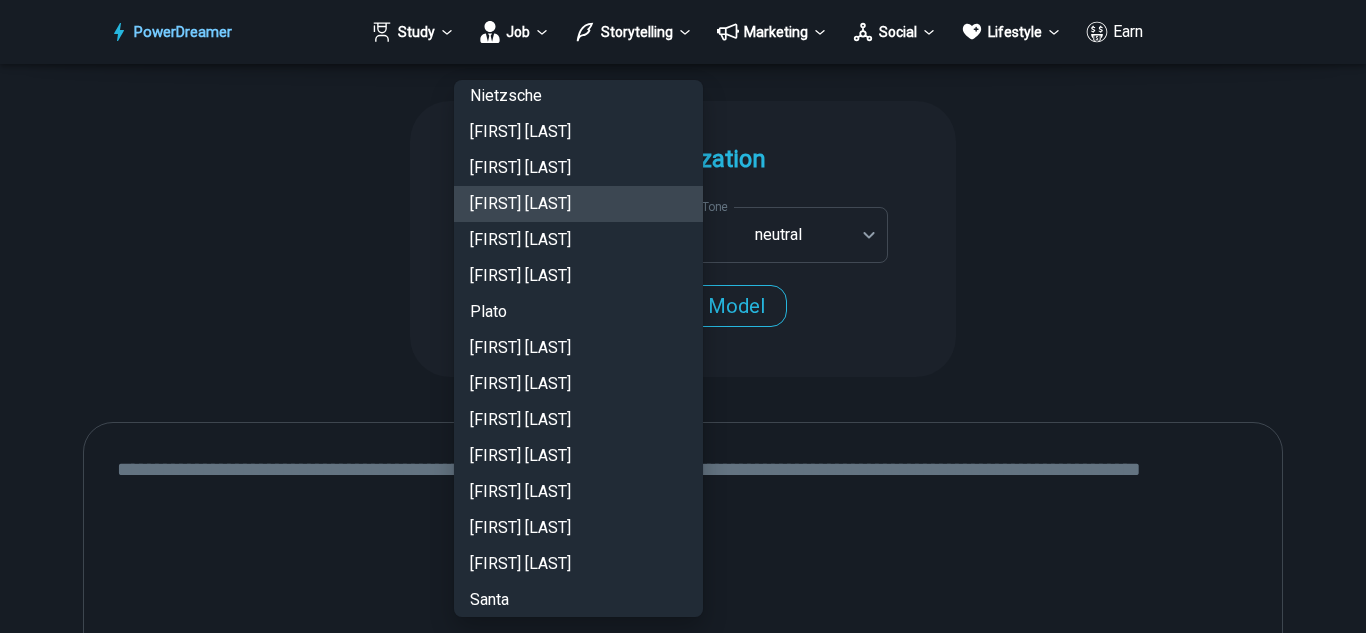 type 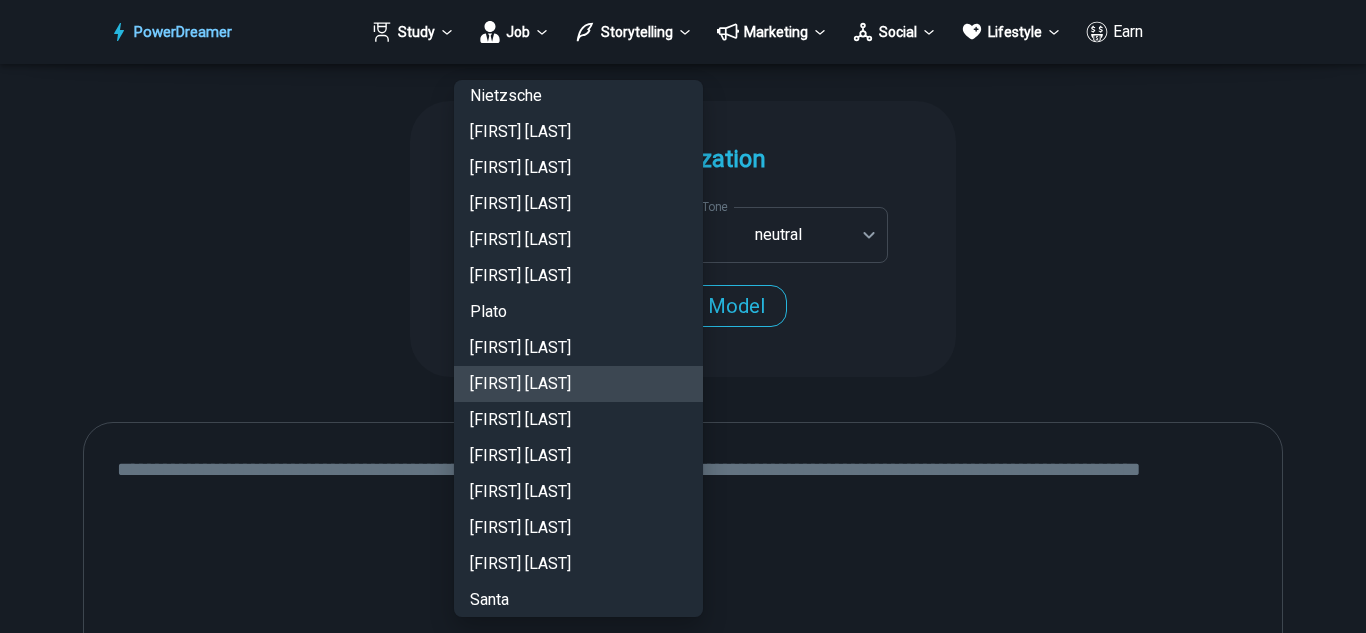 type 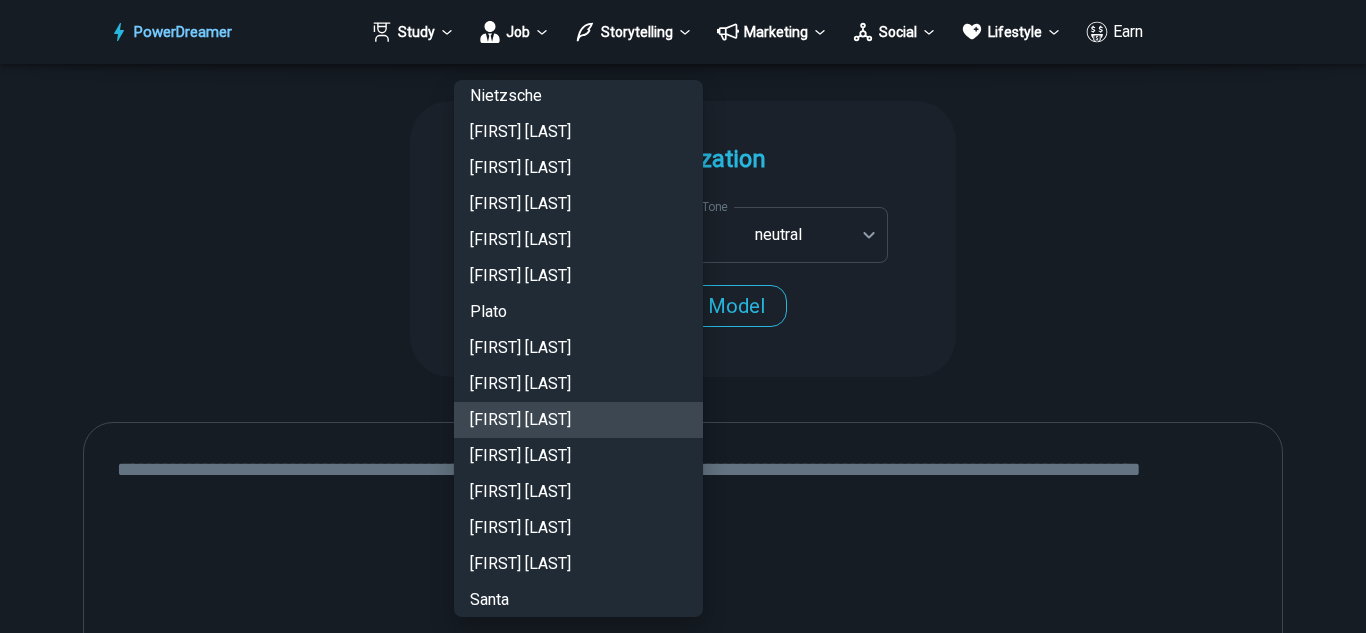 type 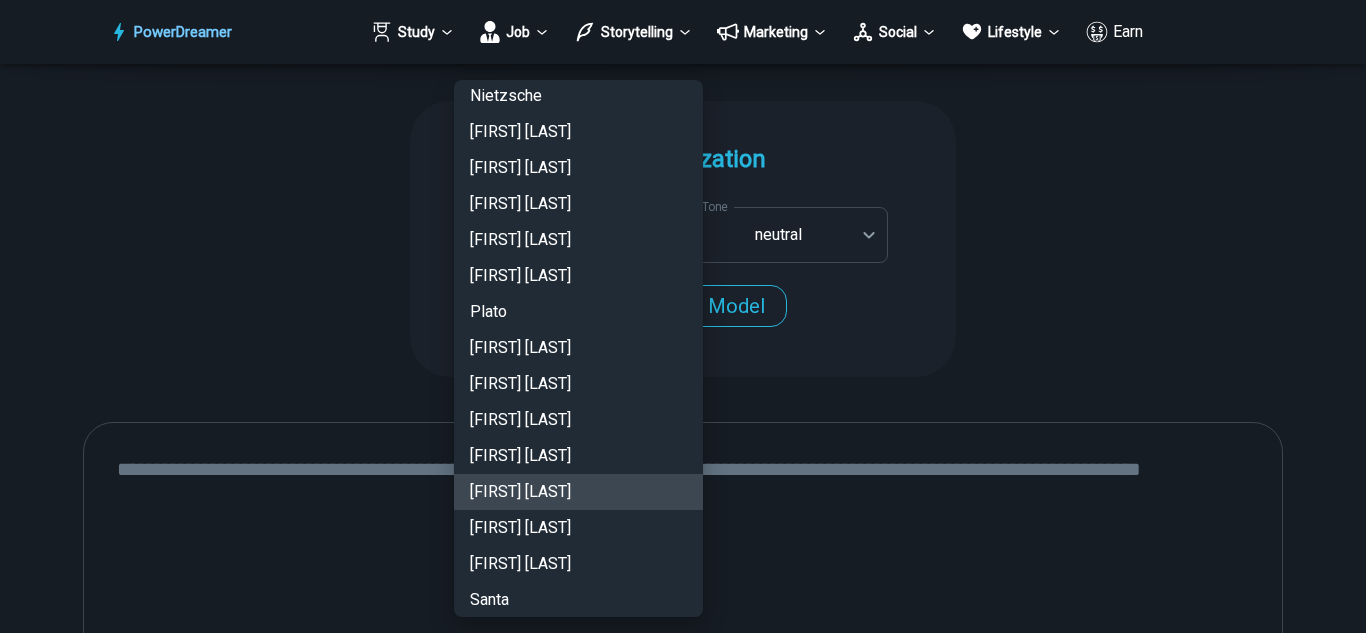 type 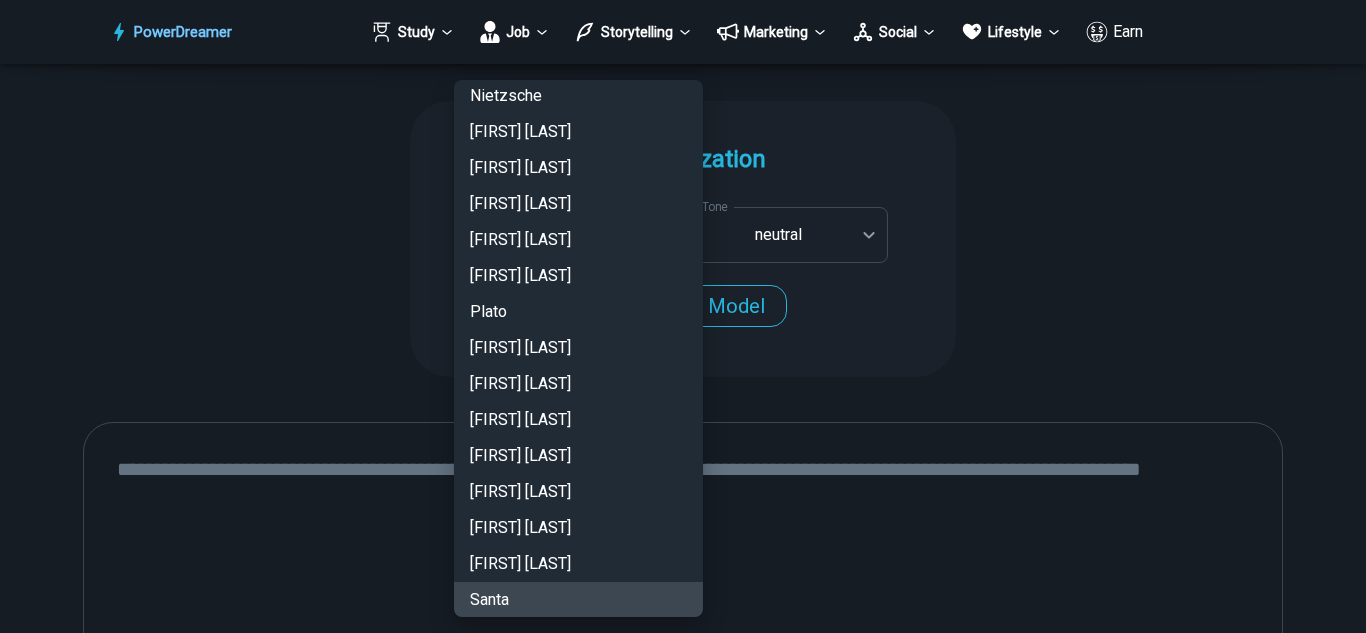 type 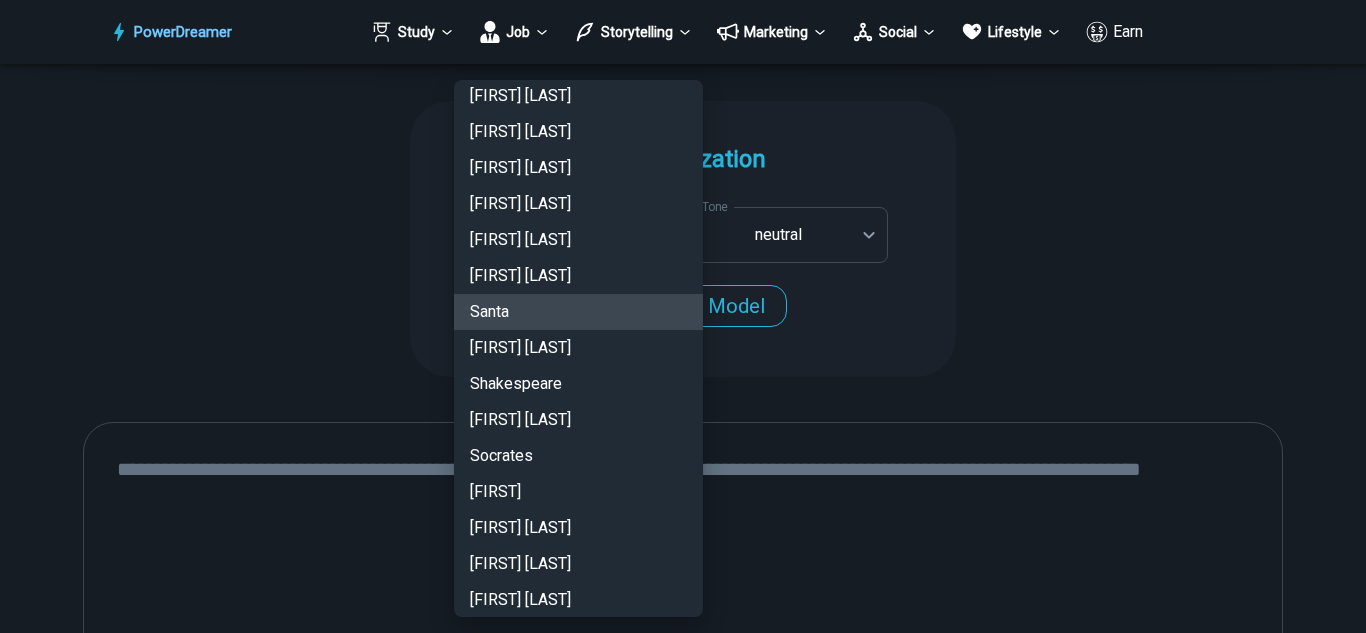 type 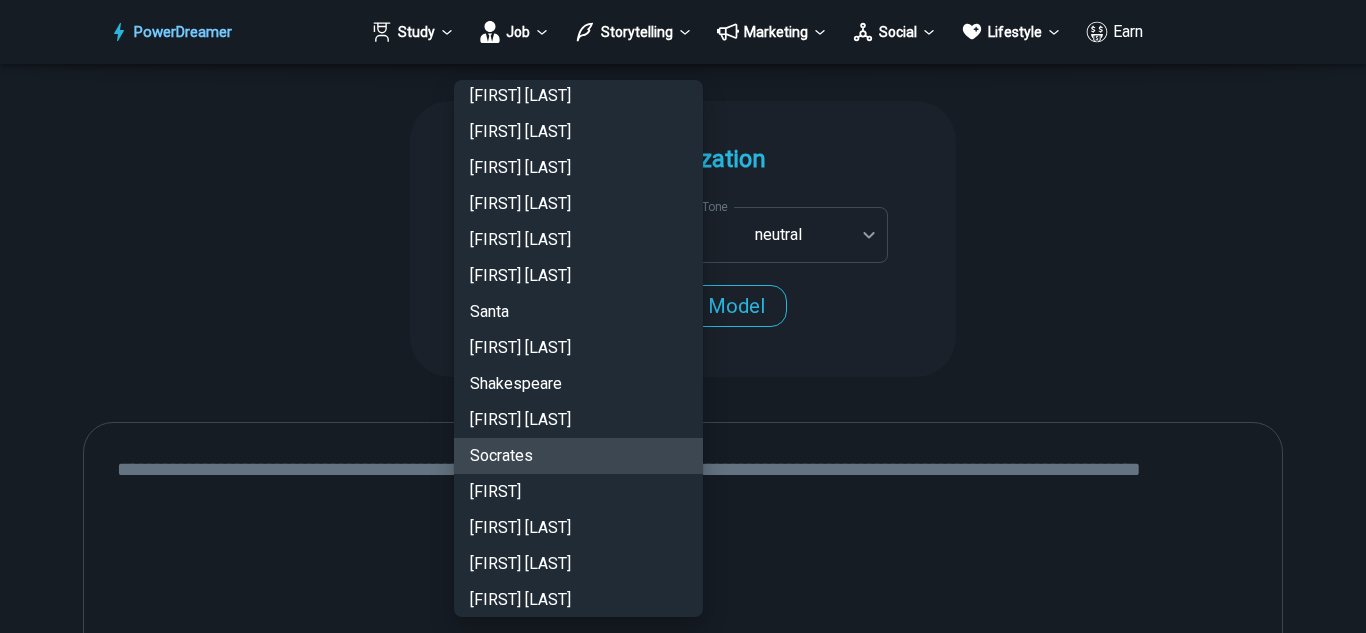 type 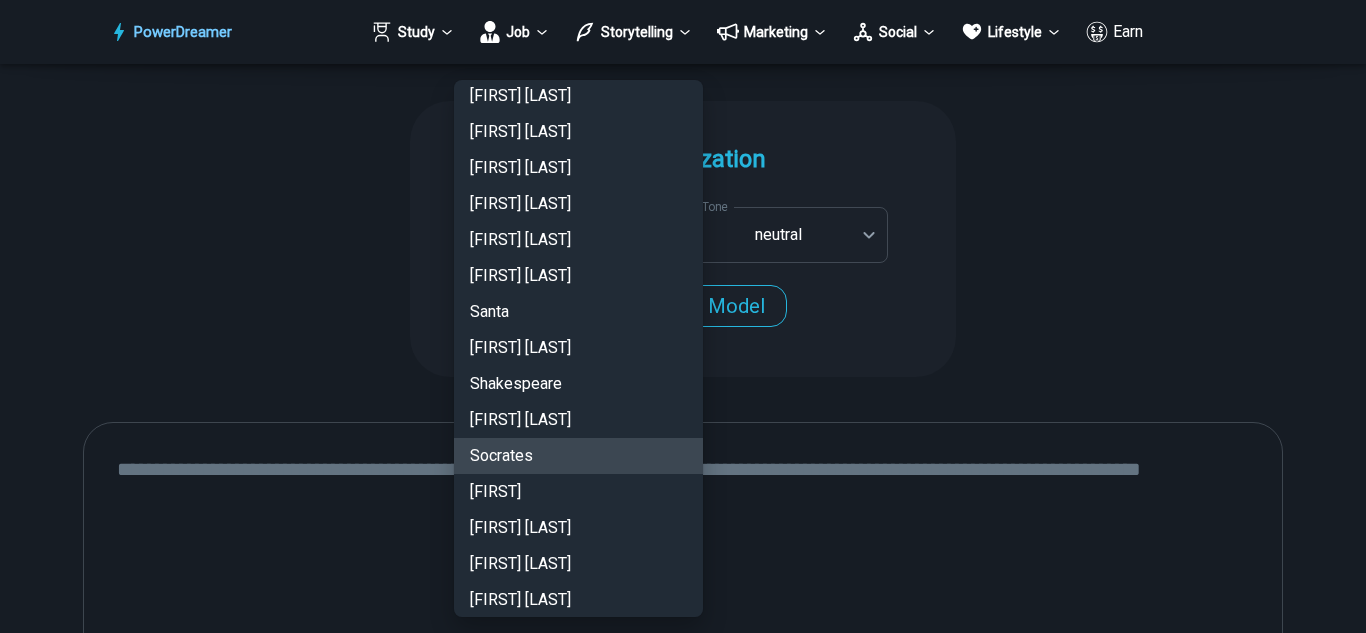 type 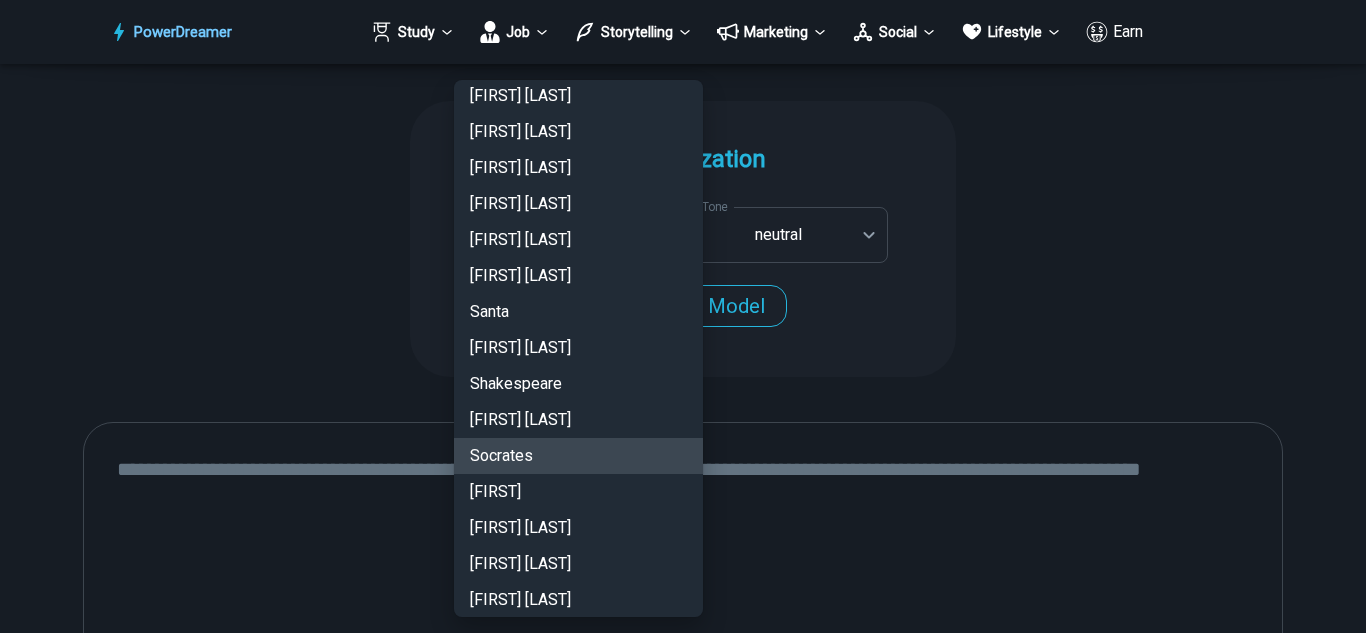 type 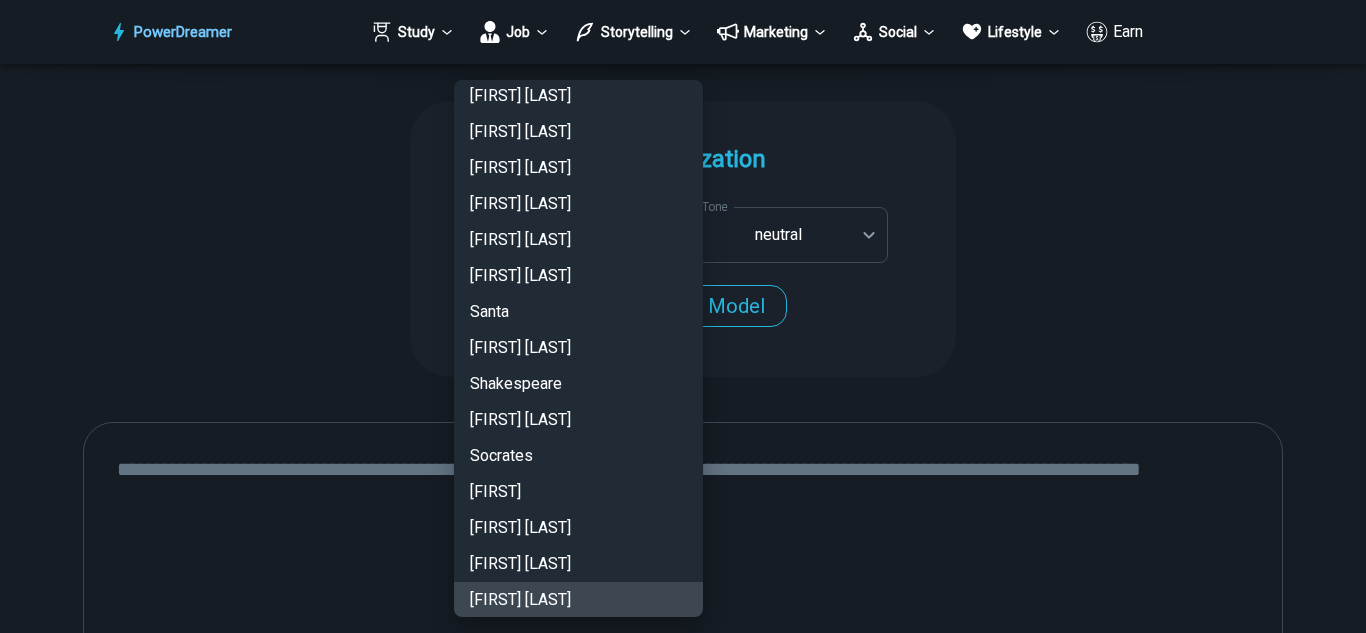 type 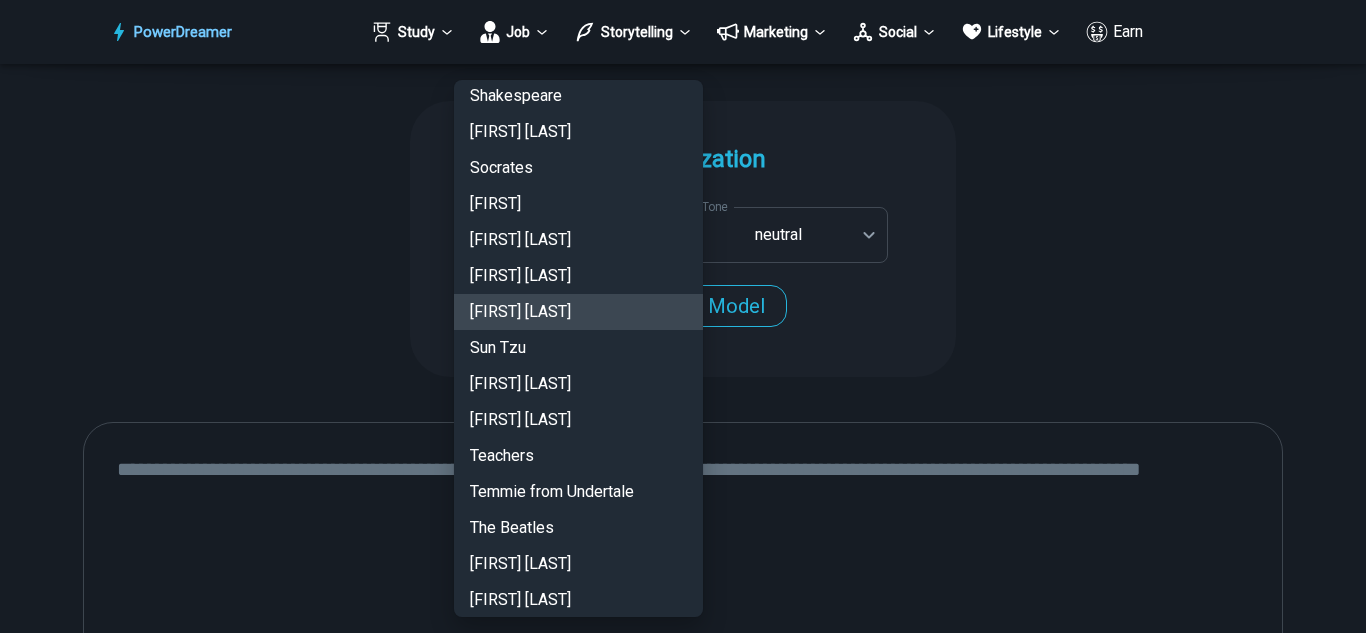 type 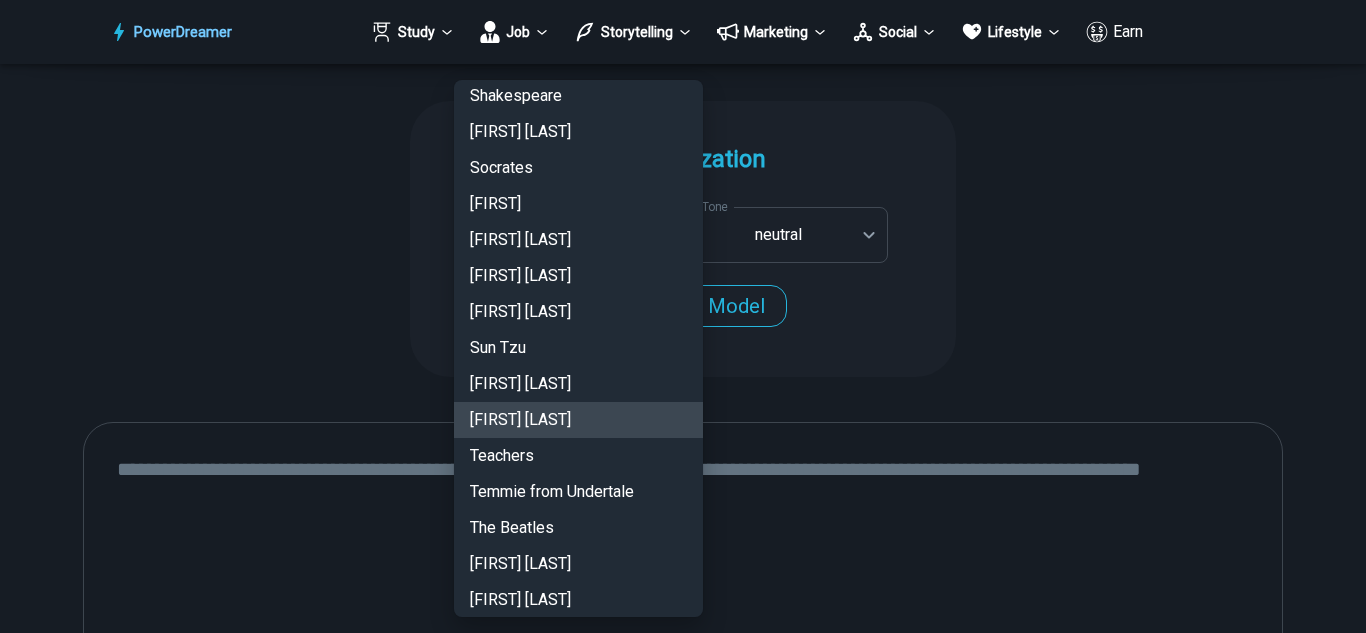 type 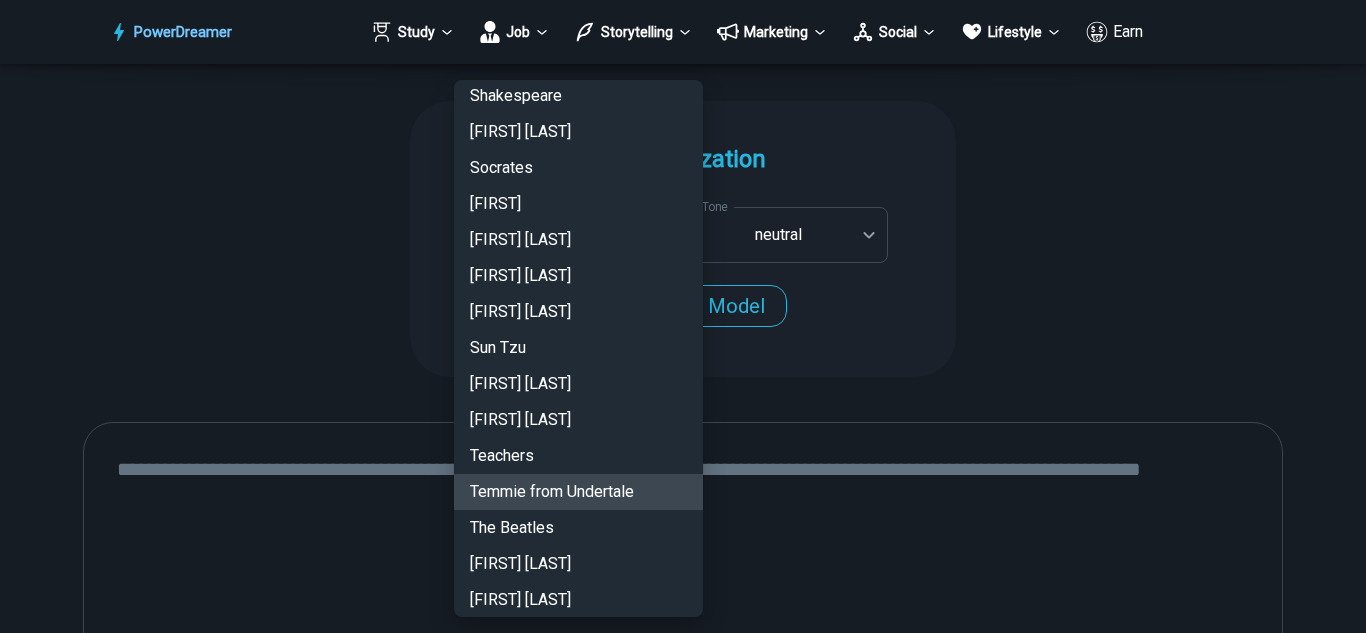 type 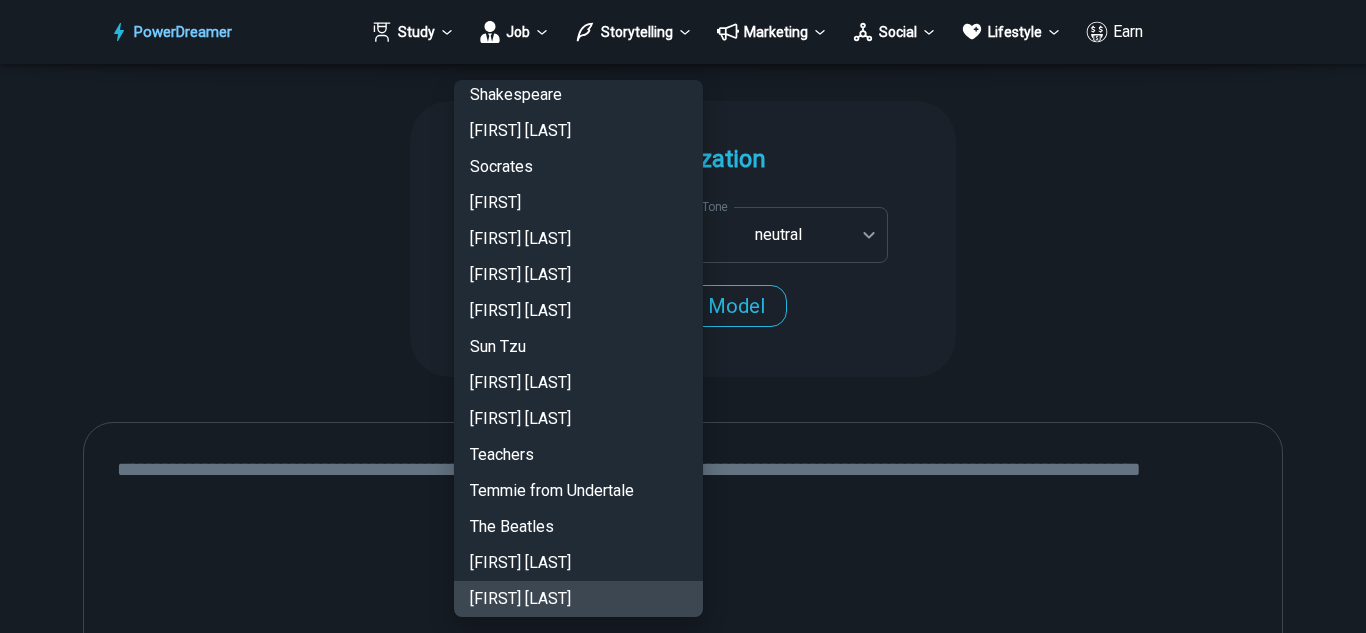 type 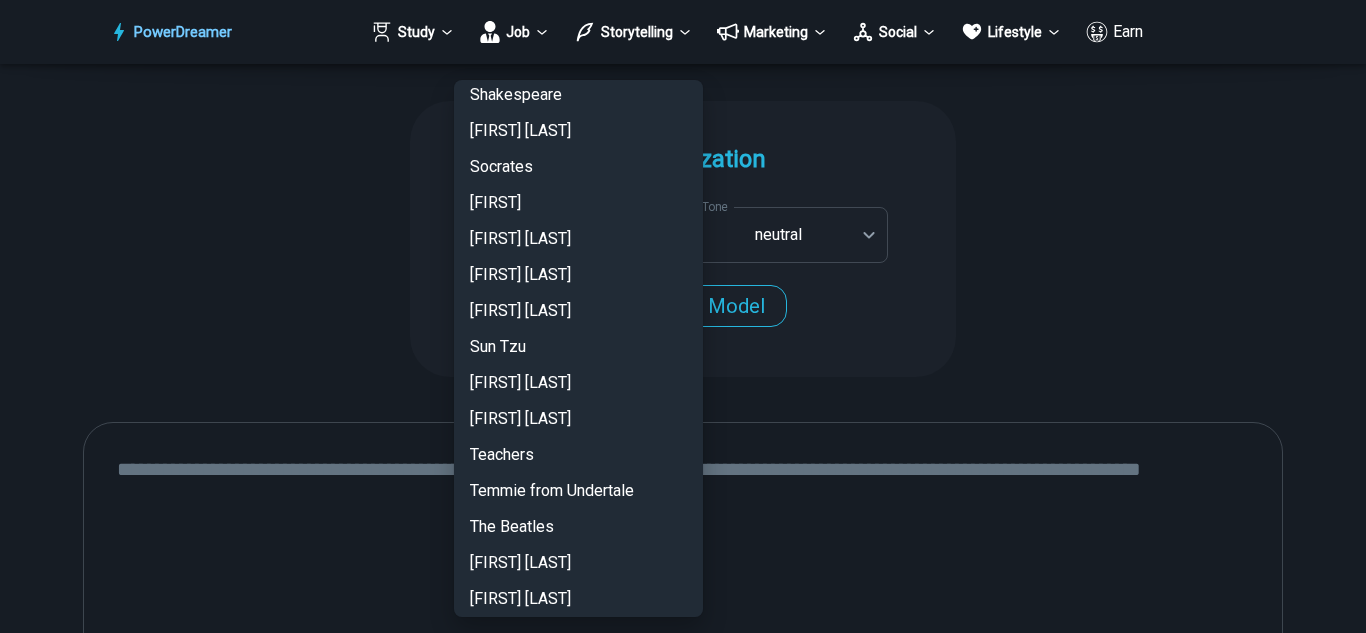 scroll, scrollTop: 3790, scrollLeft: 0, axis: vertical 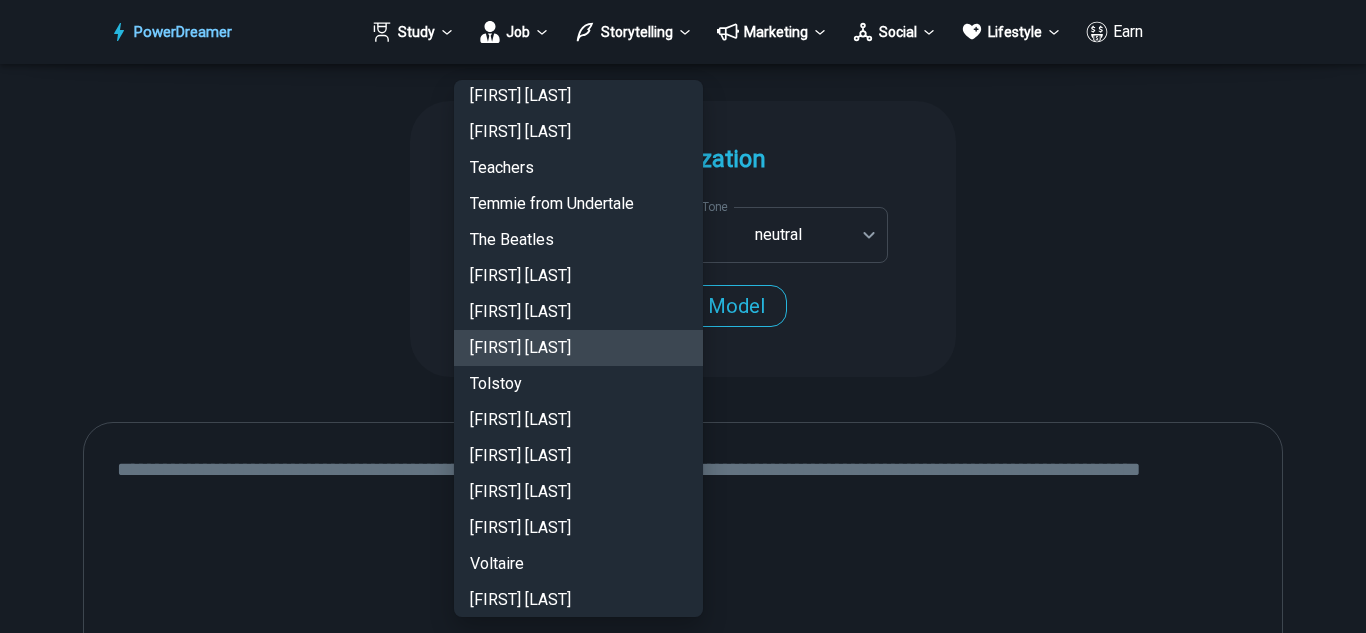 type 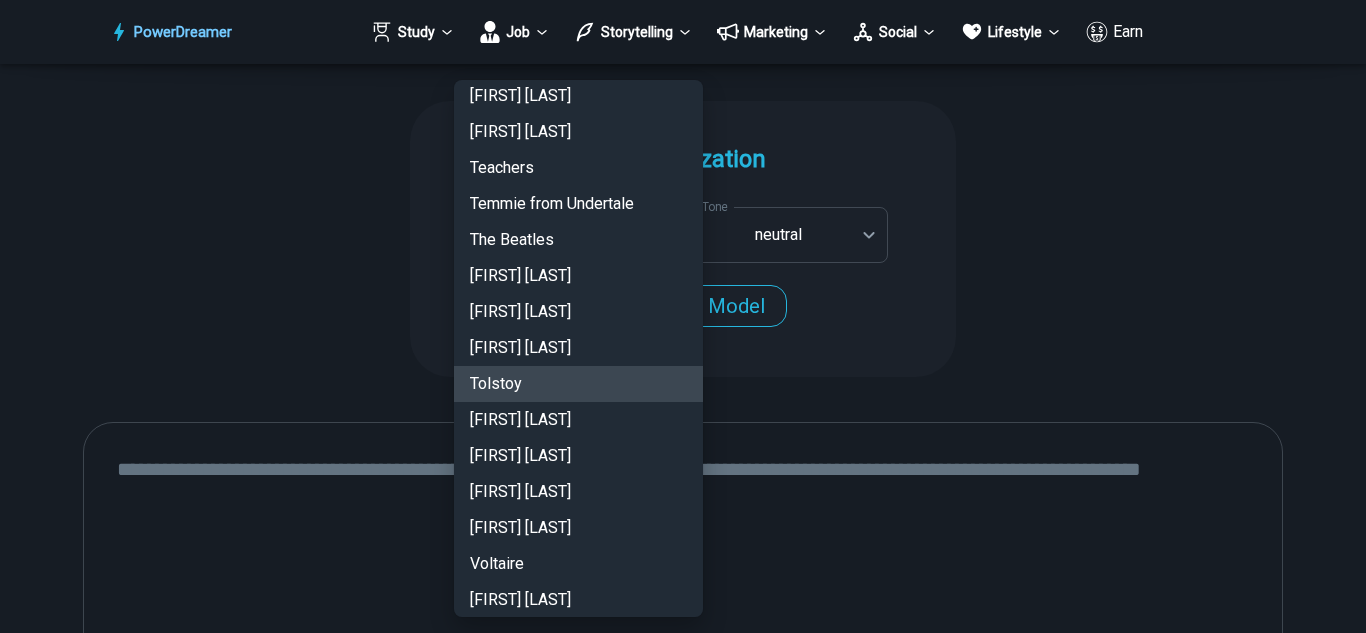 type 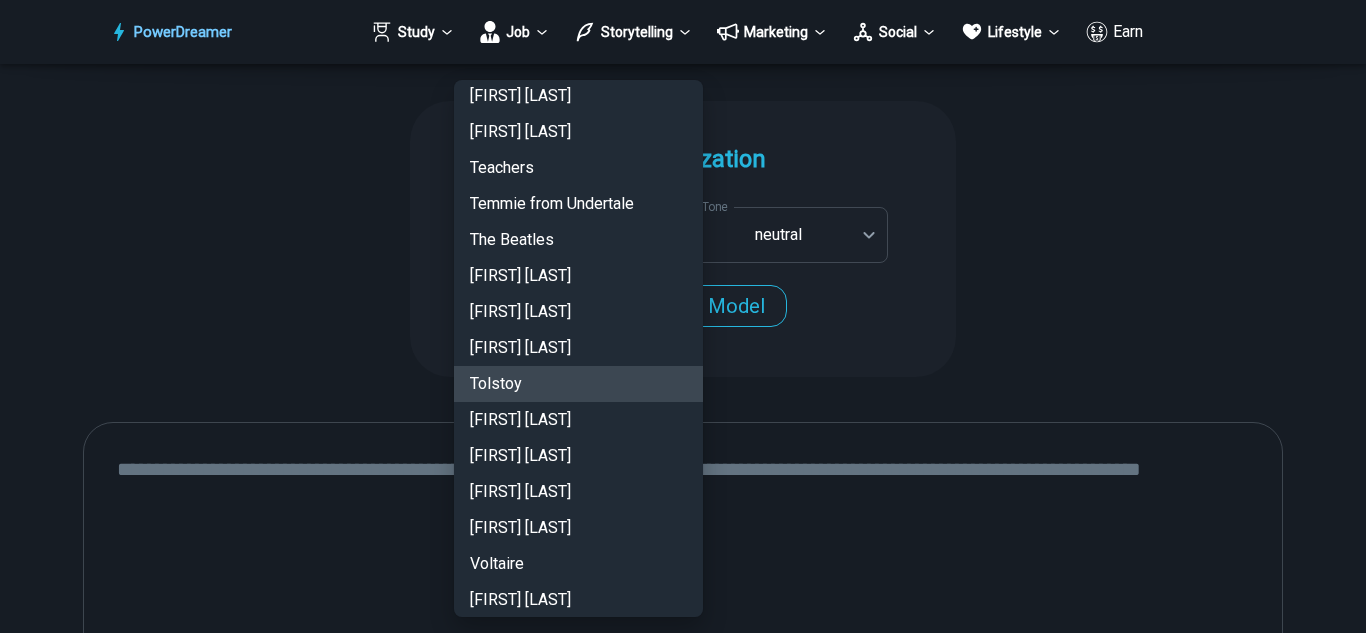 type 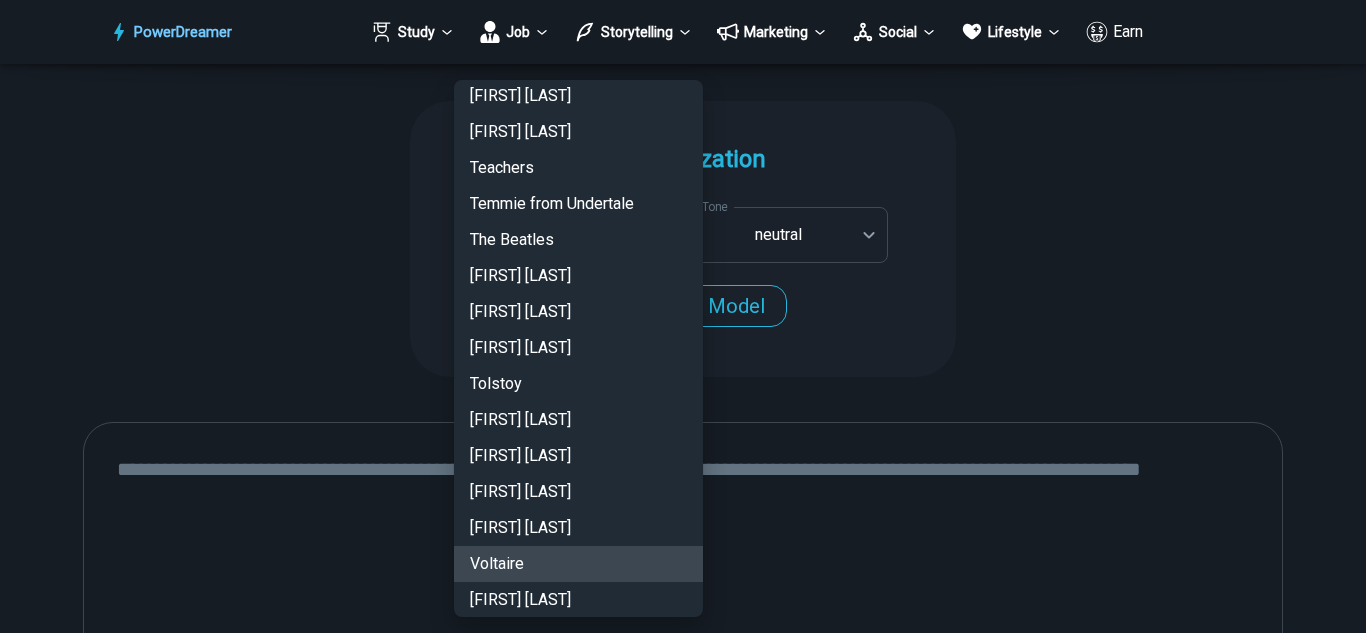type 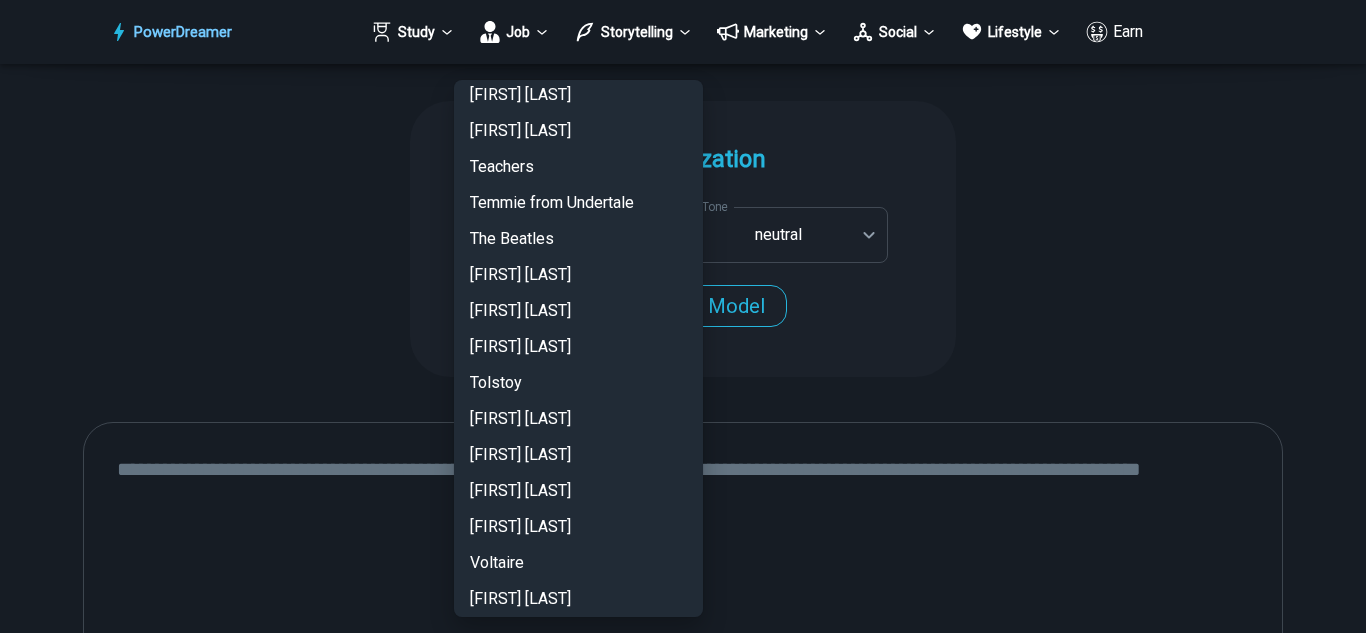 scroll, scrollTop: 4078, scrollLeft: 0, axis: vertical 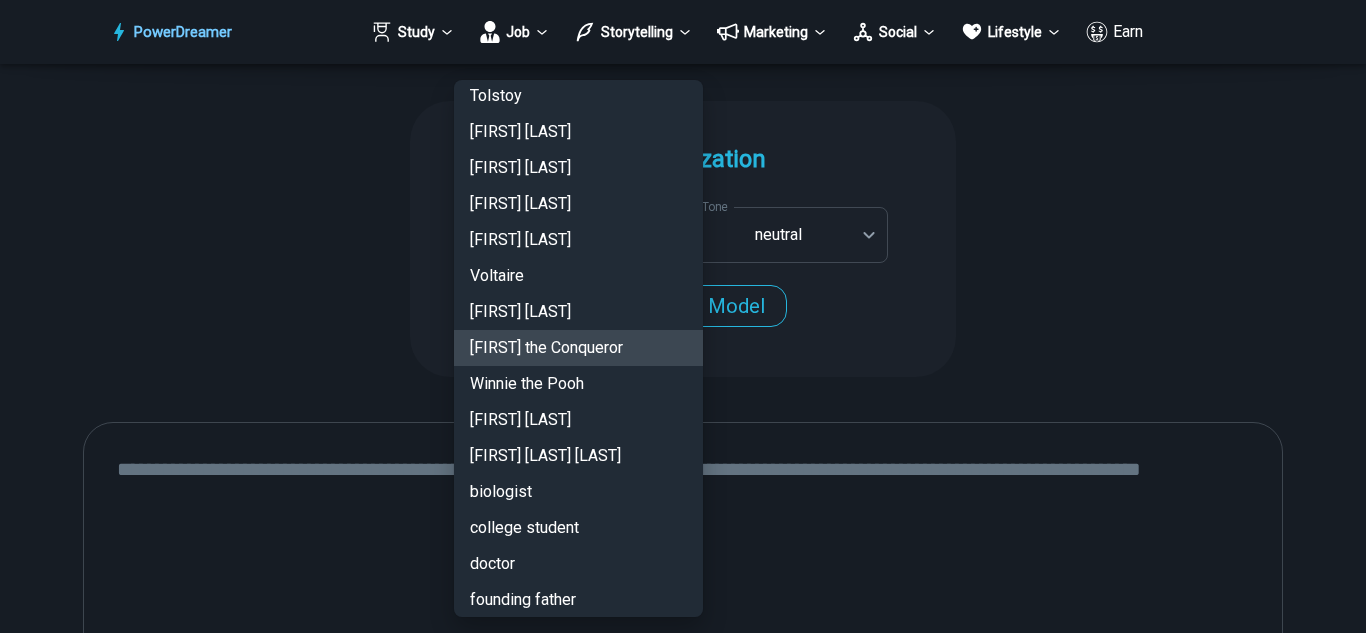 type 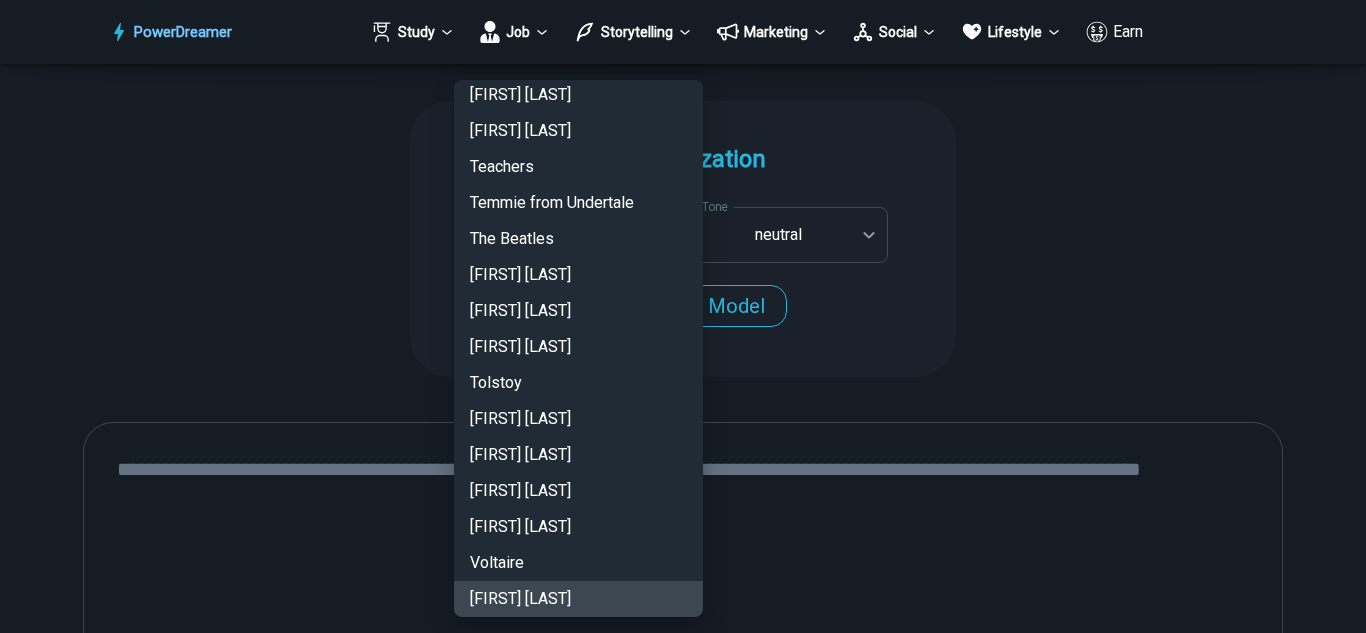 scroll, scrollTop: 4078, scrollLeft: 0, axis: vertical 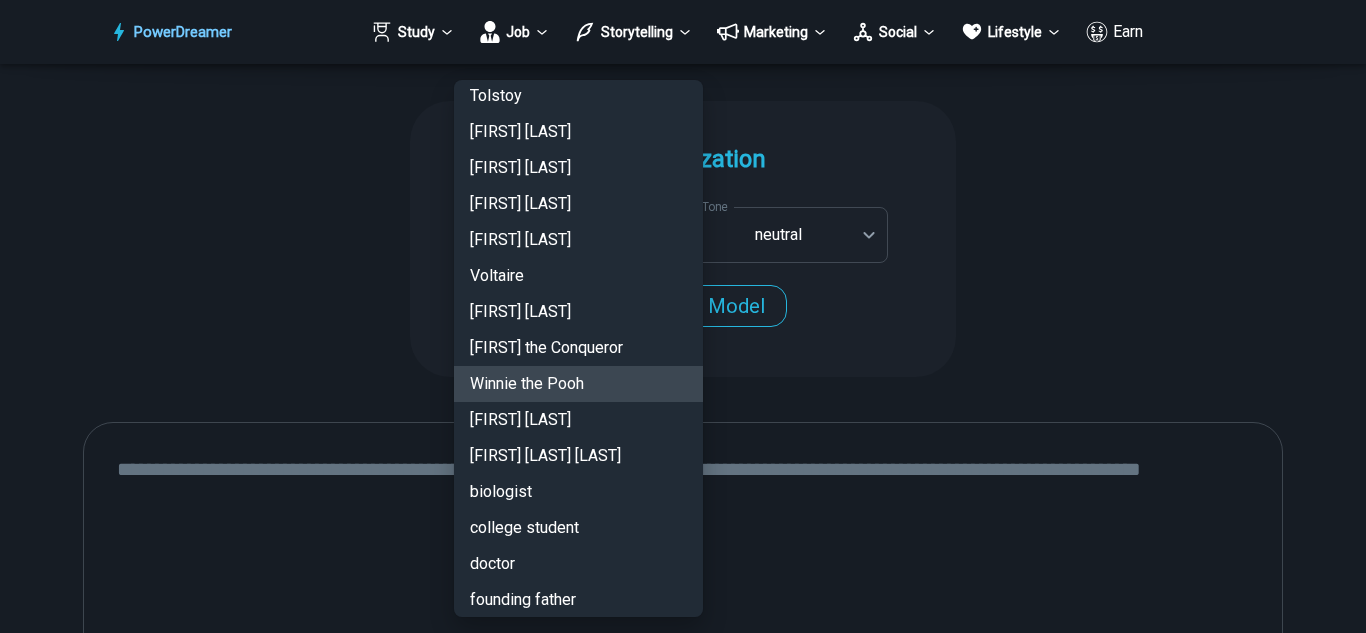 type 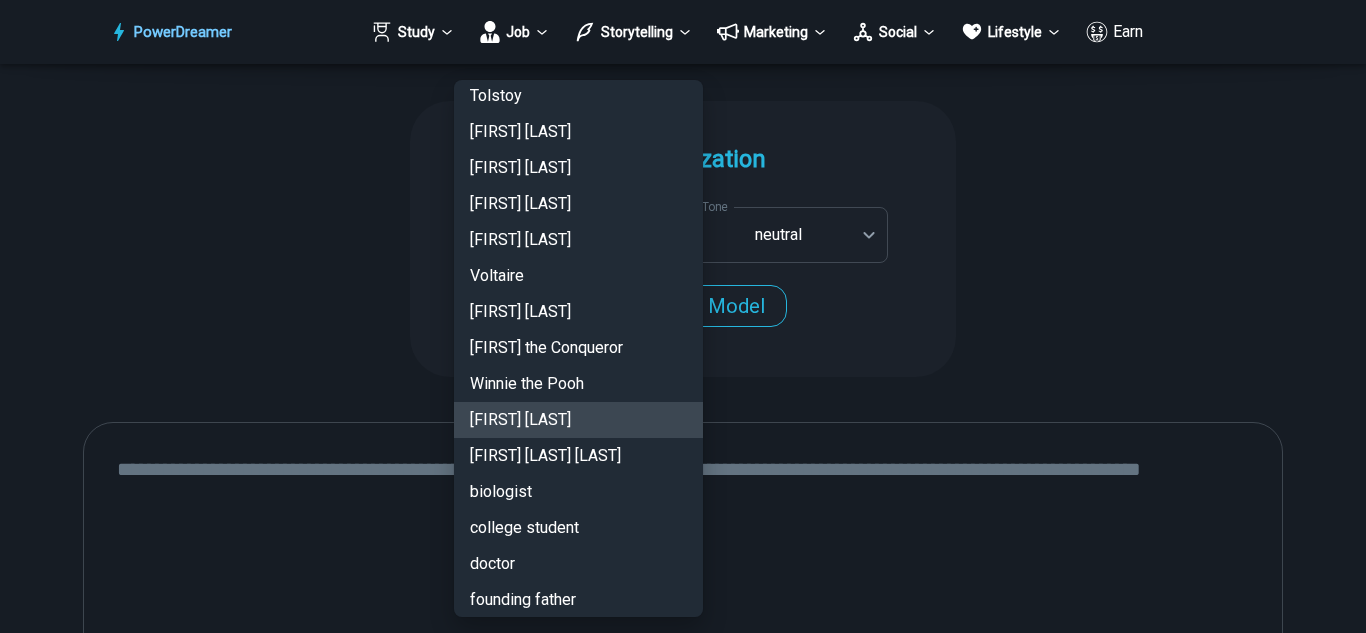 type 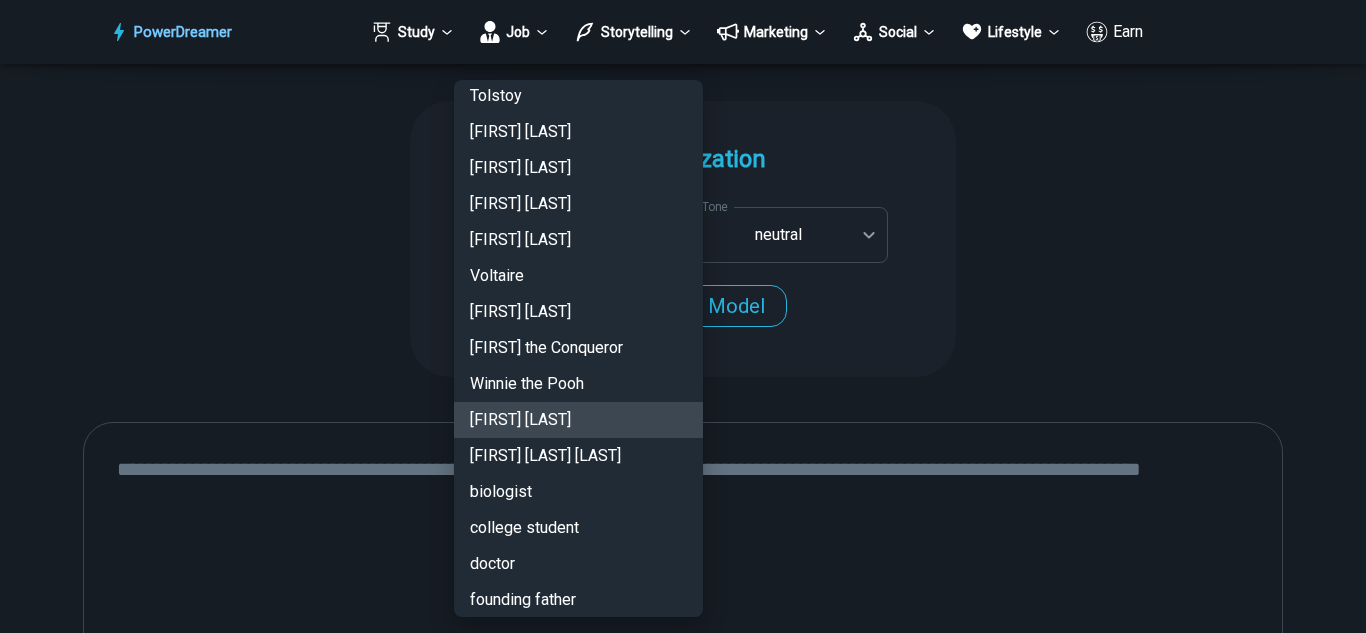 type 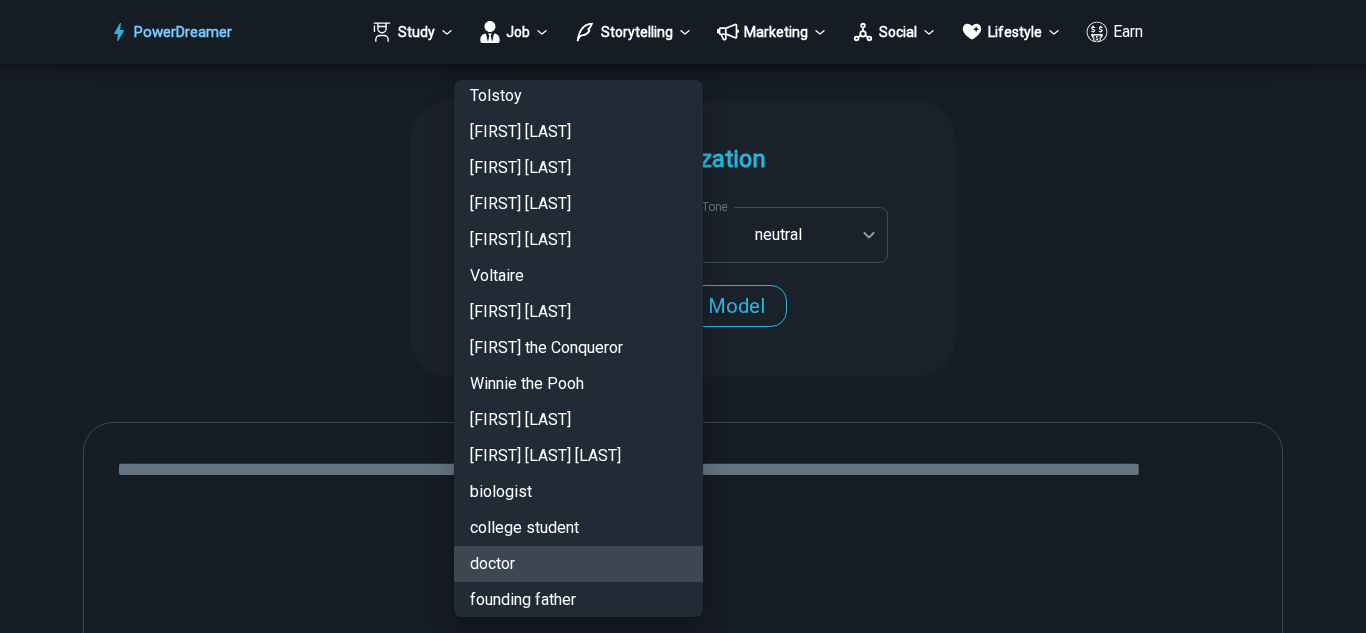 type 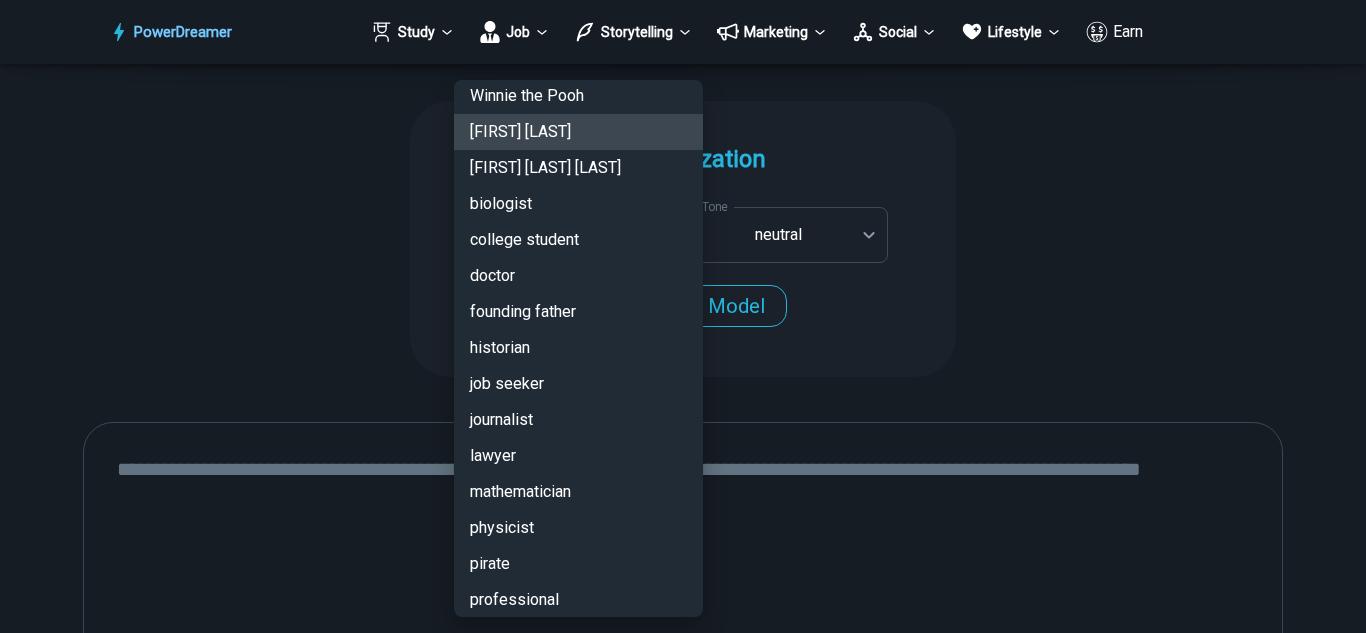 scroll, scrollTop: 4364, scrollLeft: 0, axis: vertical 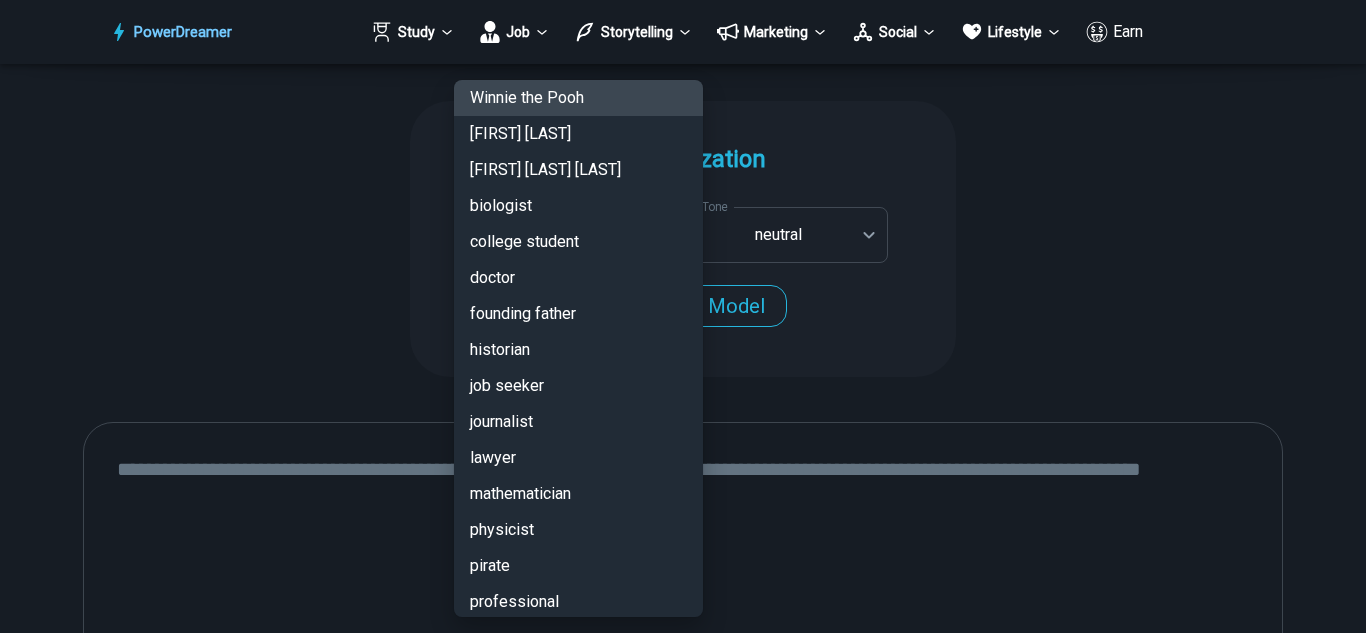 click on "Winnie the Pooh" at bounding box center [578, 98] 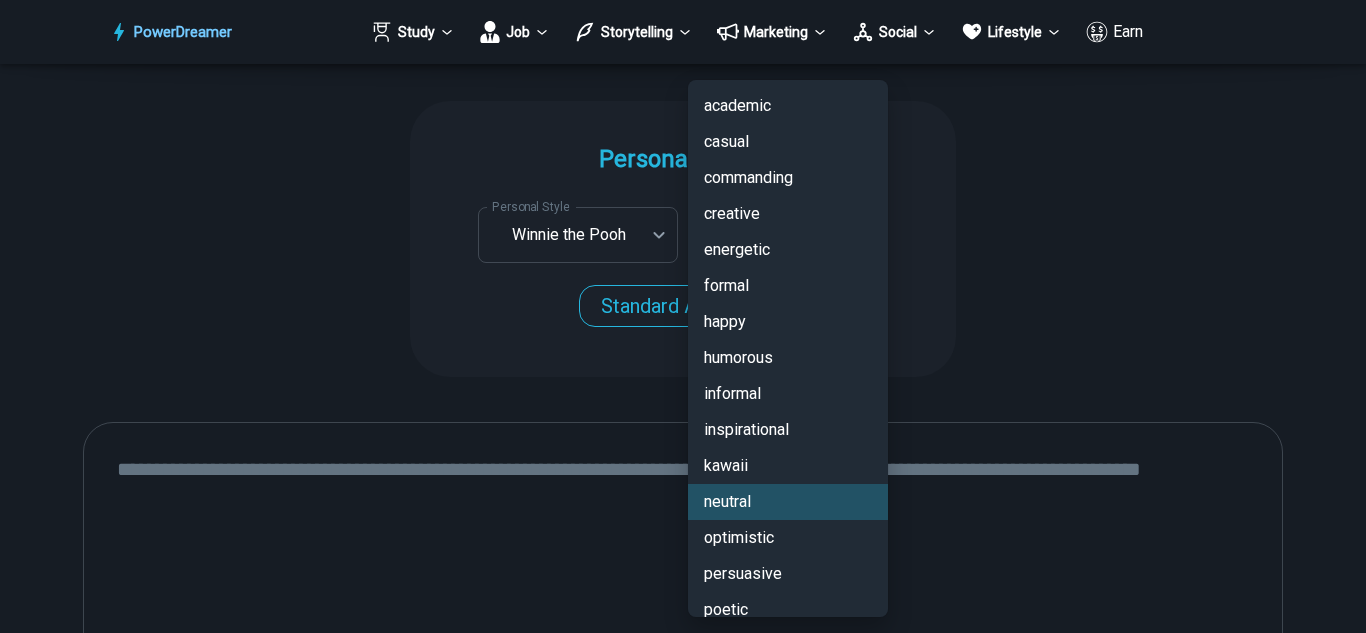 click on "**********" at bounding box center [683, 1358] 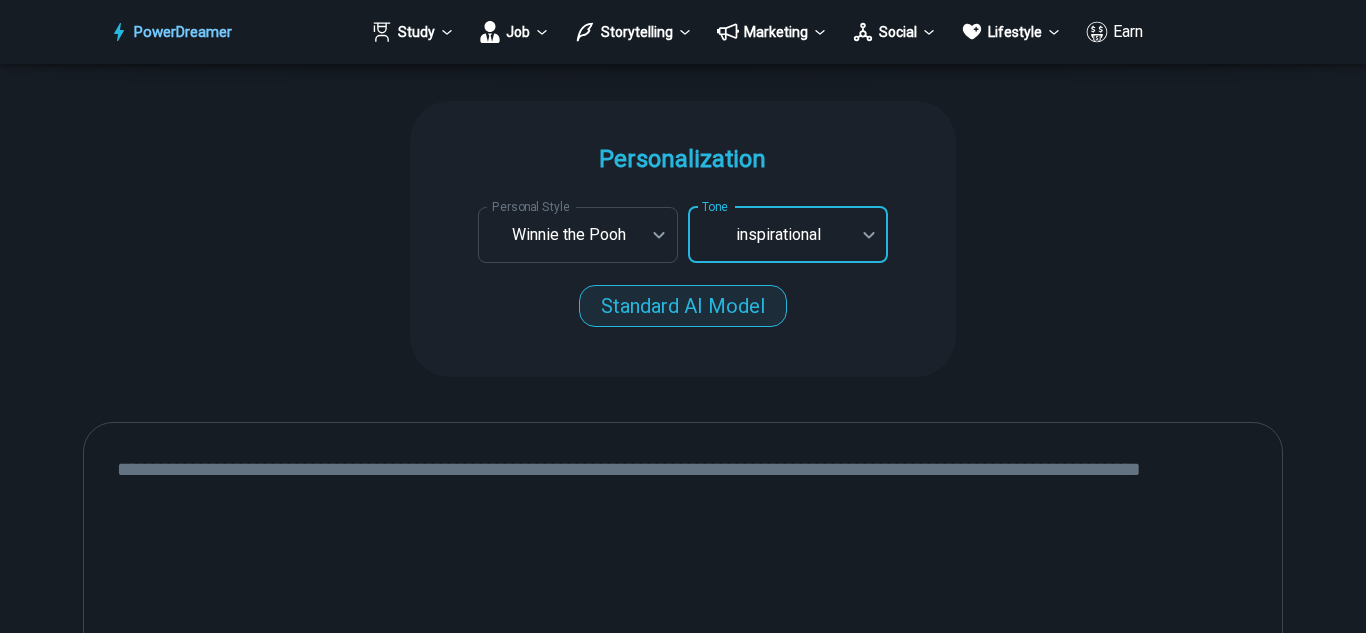 click on "Standard AI Model" at bounding box center (683, 306) 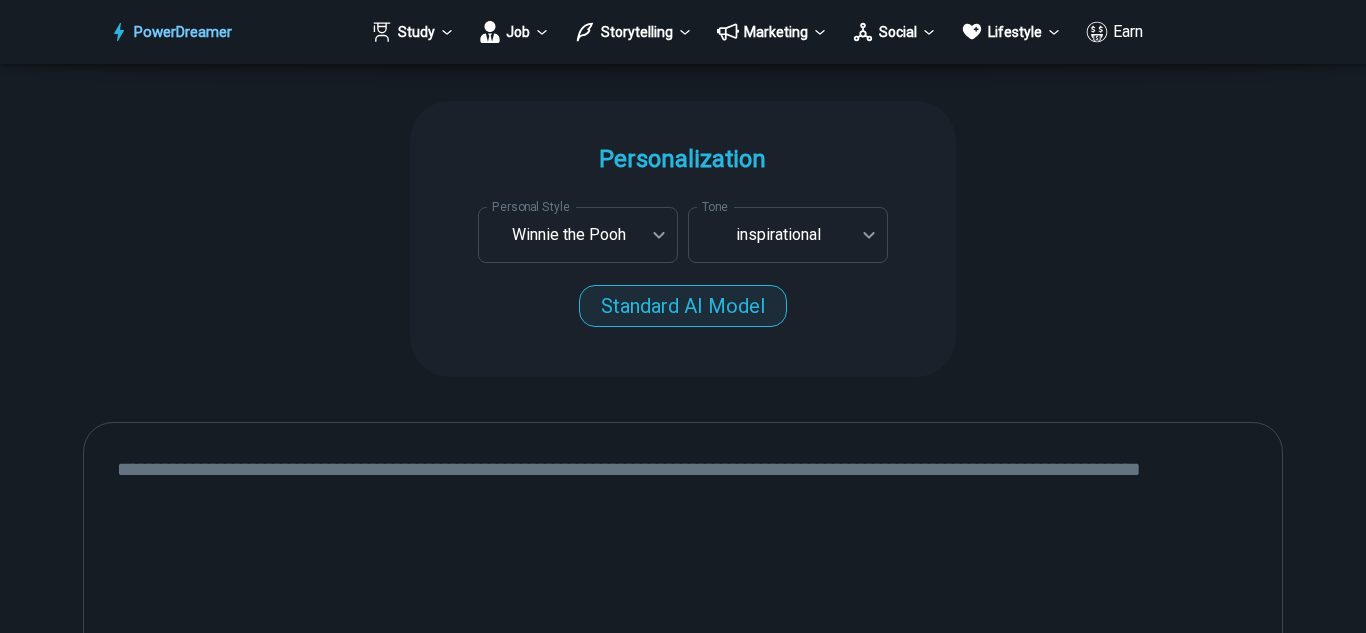click on "Standard AI Model" at bounding box center [683, 306] 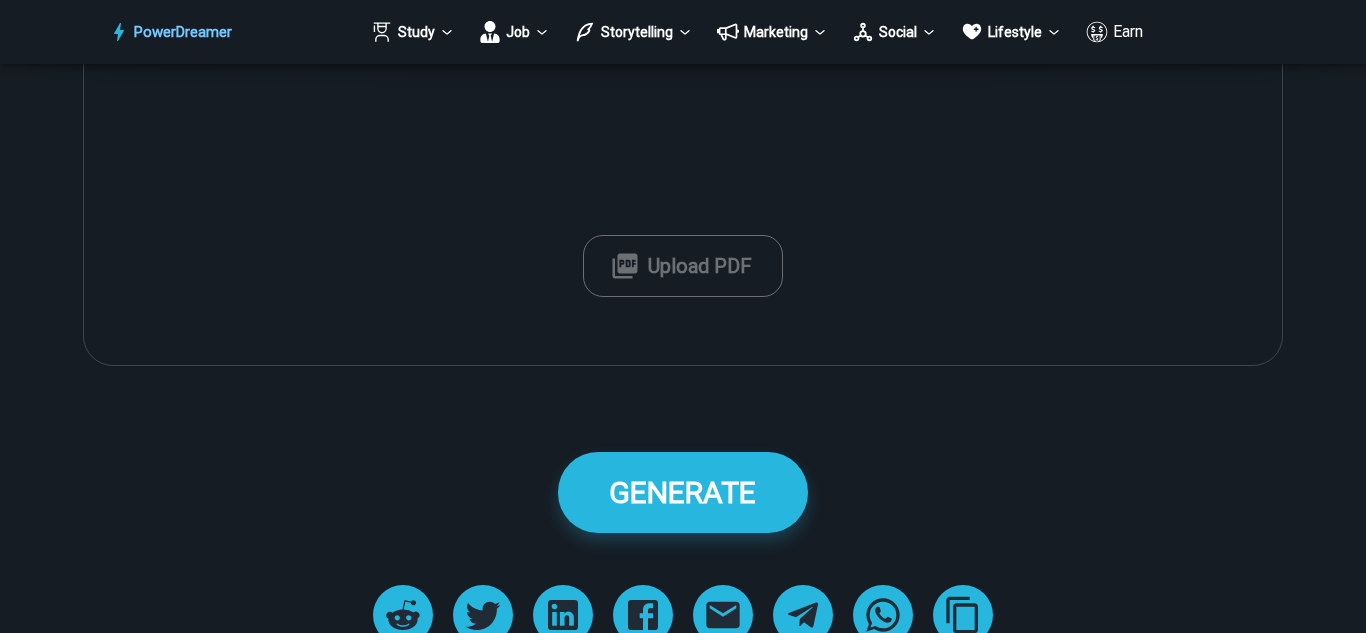 scroll, scrollTop: 1153, scrollLeft: 0, axis: vertical 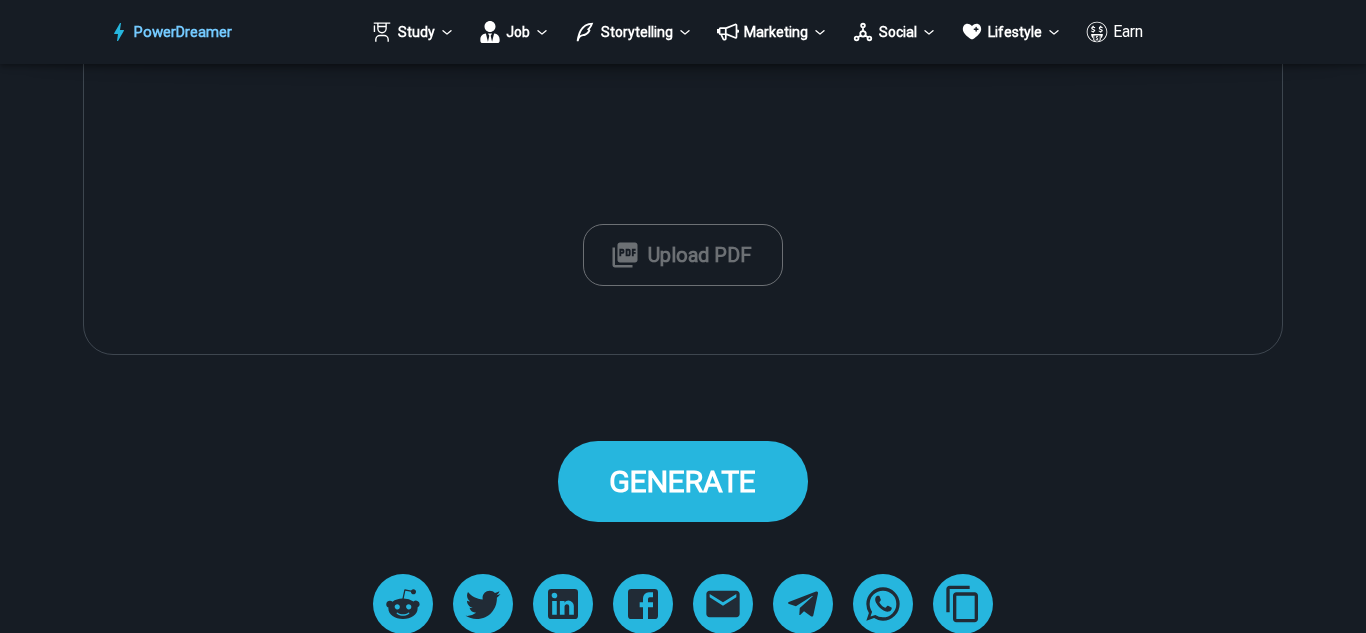 click on "GENERATE" at bounding box center [682, 481] 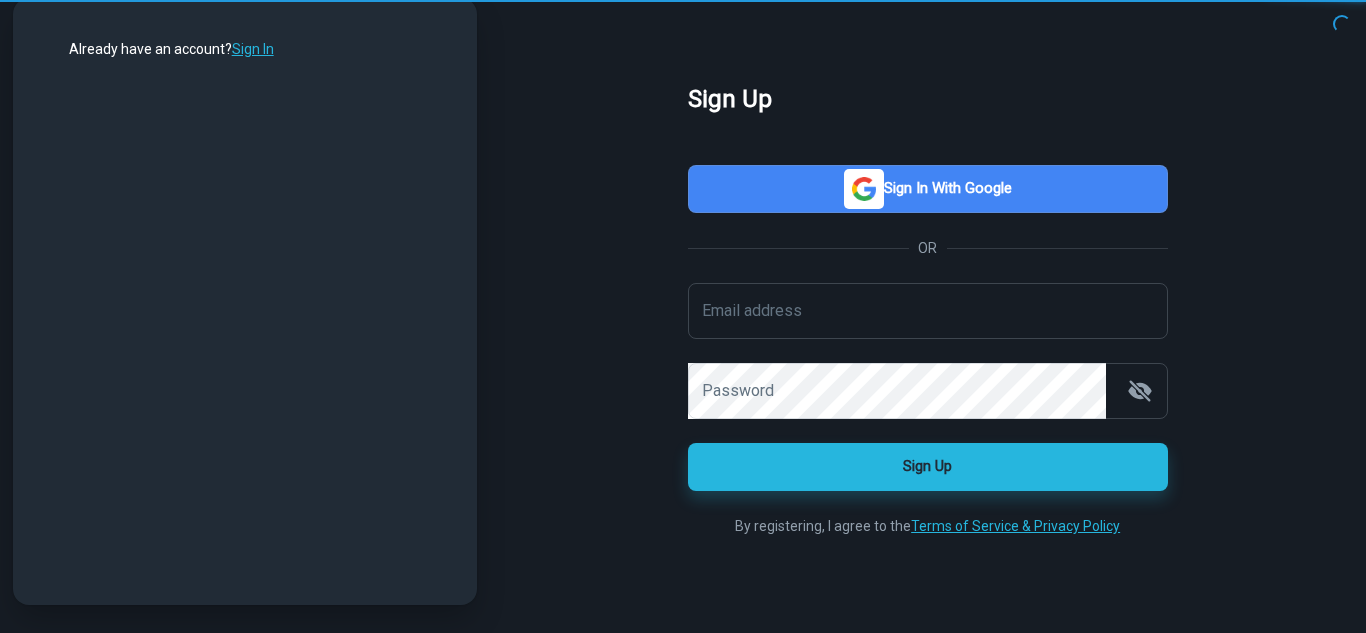 scroll, scrollTop: 0, scrollLeft: 0, axis: both 